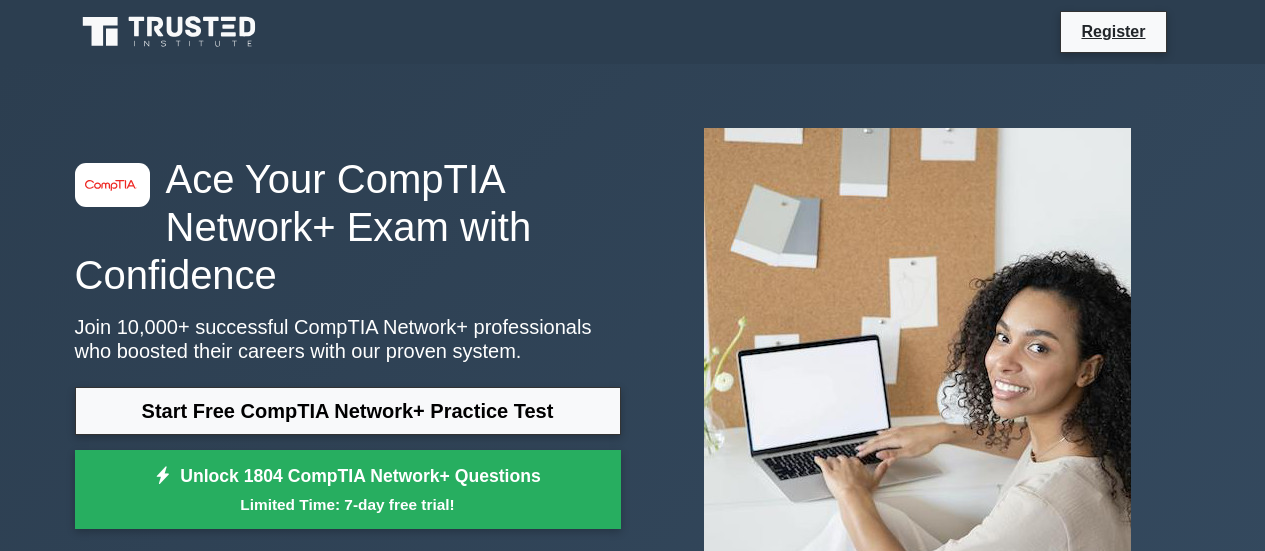 scroll, scrollTop: 0, scrollLeft: 0, axis: both 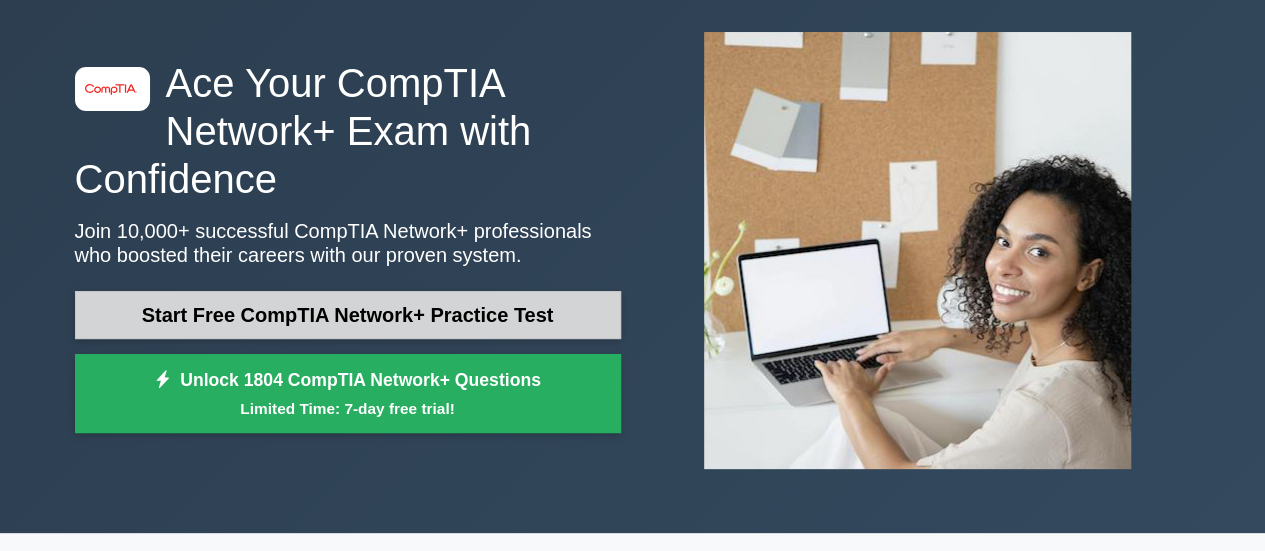 click on "Start Free CompTIA Network+ Practice Test" at bounding box center [348, 315] 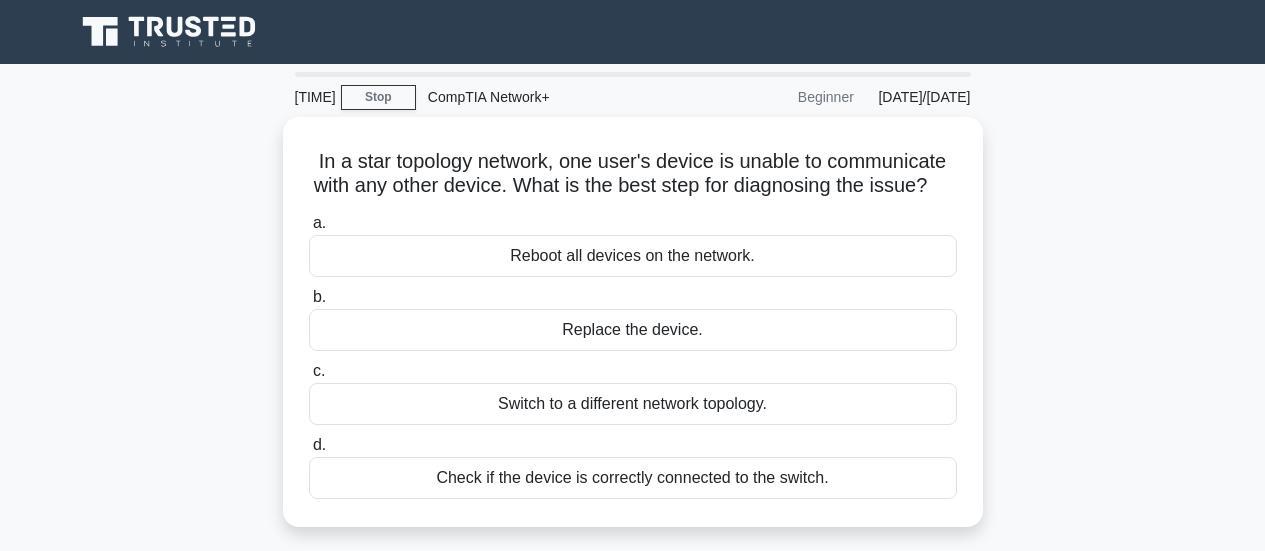 scroll, scrollTop: 0, scrollLeft: 0, axis: both 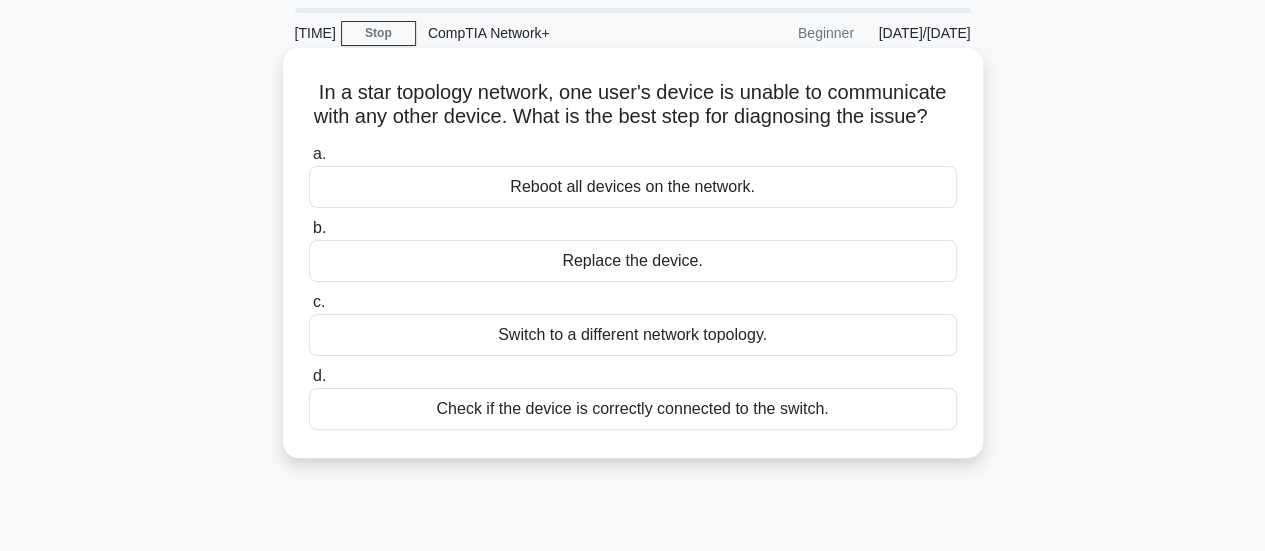 click on "Reboot all devices on the network." at bounding box center (633, 187) 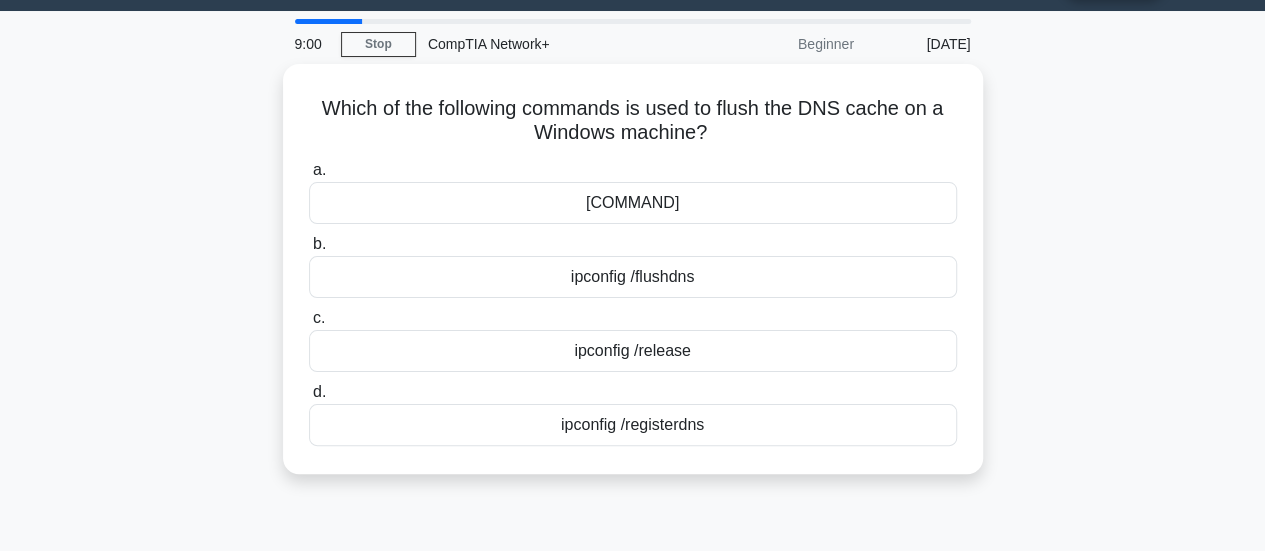 scroll, scrollTop: 0, scrollLeft: 0, axis: both 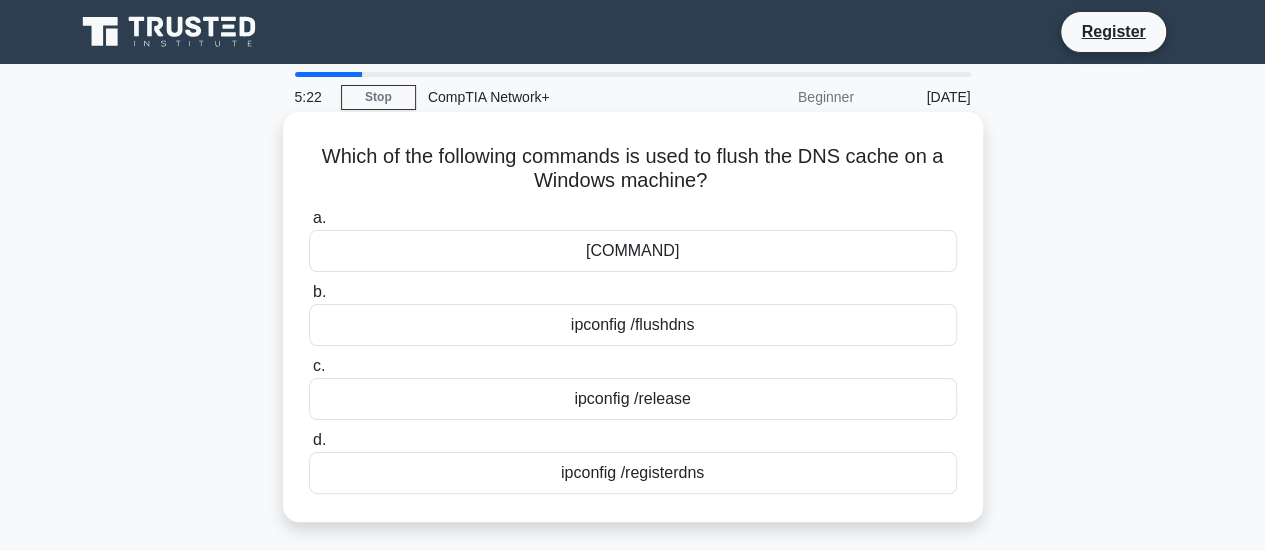 click on "ipconfig /flushdns" at bounding box center [633, 325] 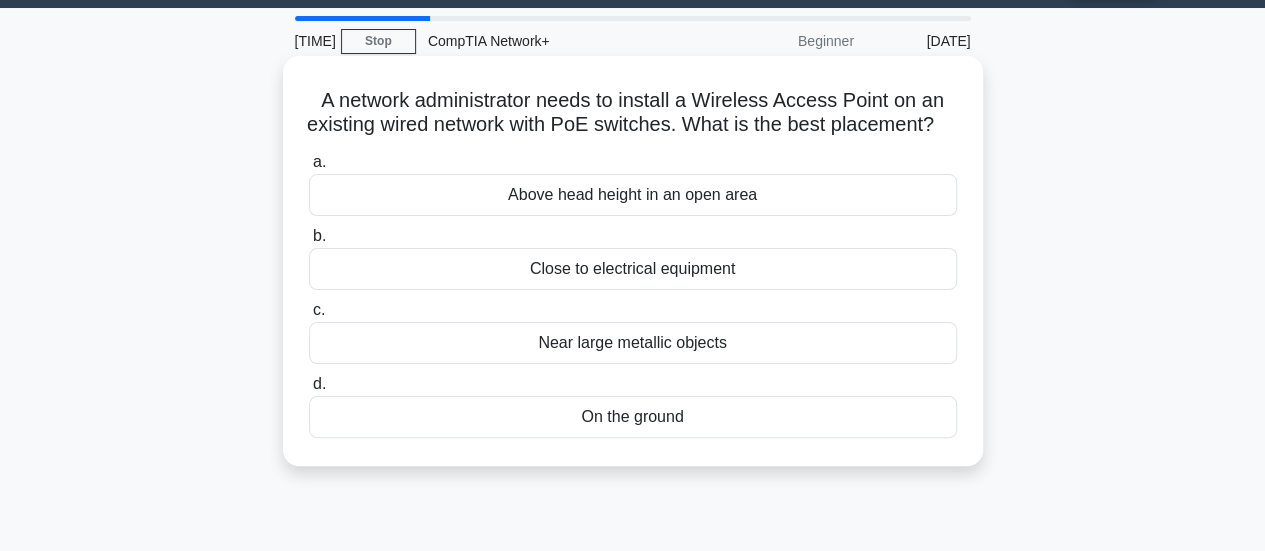 scroll, scrollTop: 57, scrollLeft: 0, axis: vertical 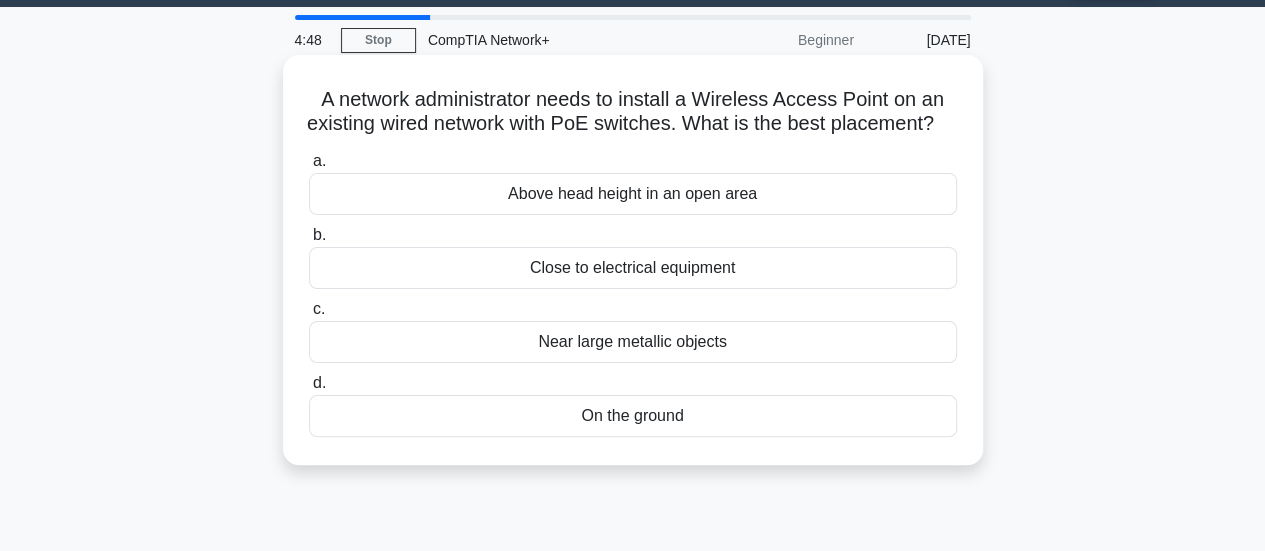 click on "Close to electrical equipment" at bounding box center [633, 268] 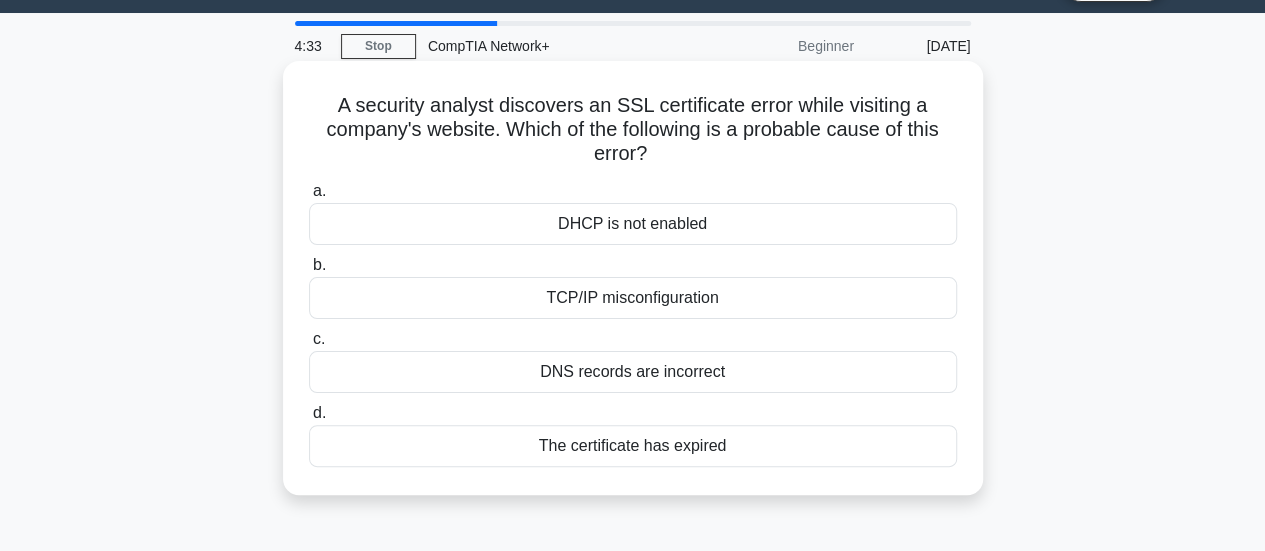scroll, scrollTop: 55, scrollLeft: 0, axis: vertical 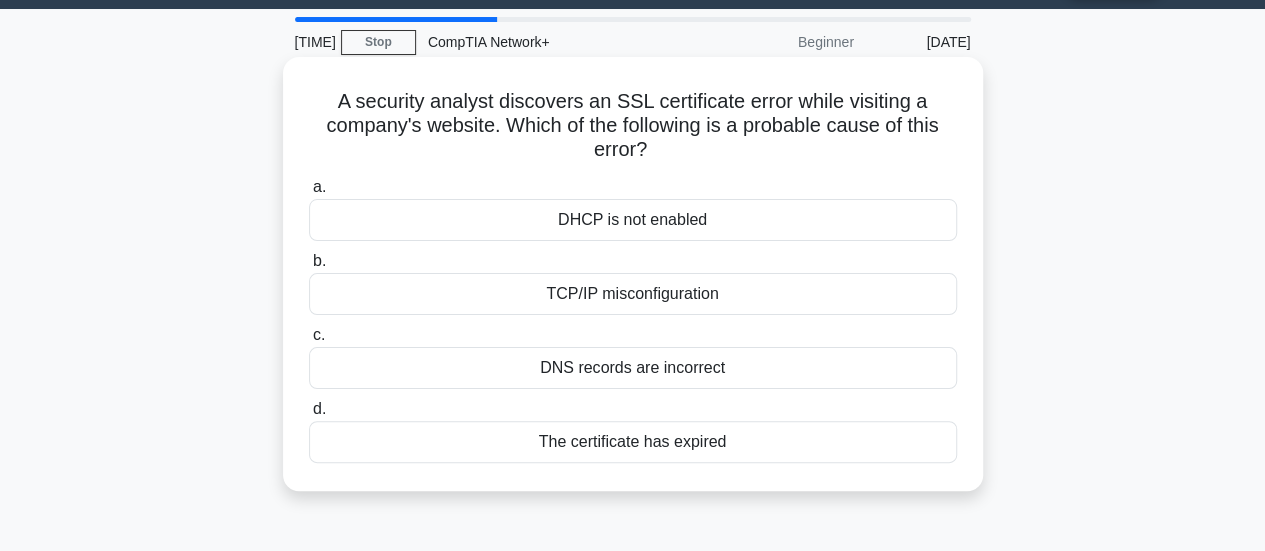 drag, startPoint x: 651, startPoint y: 152, endPoint x: 311, endPoint y: 101, distance: 343.8037 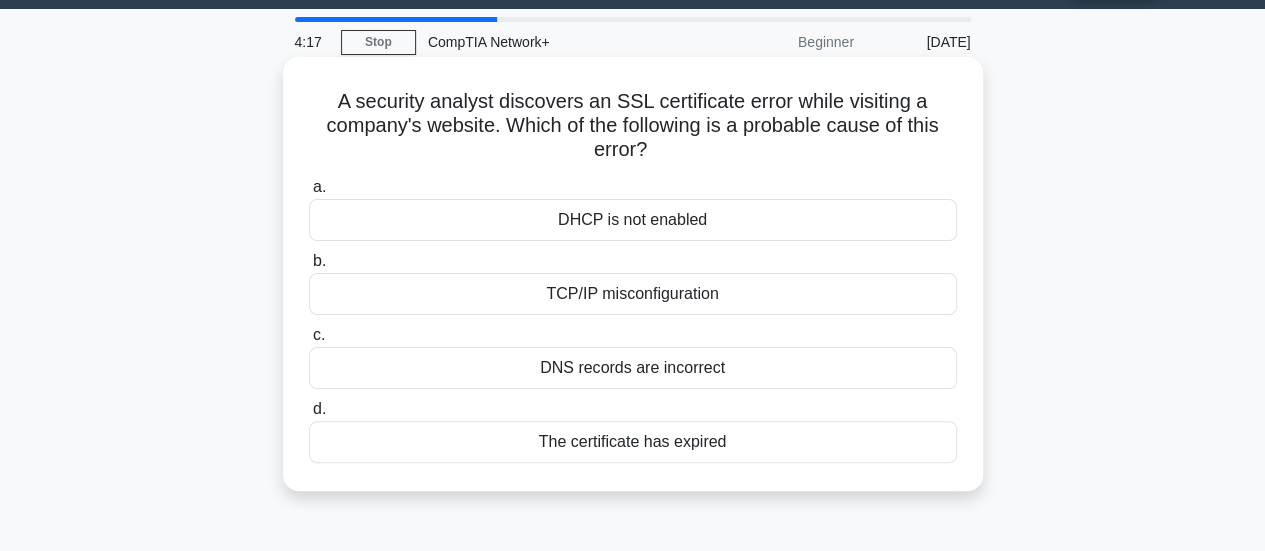 copy on "A security analyst discovers an SSL certificate error while visiting a company's website. Which of the following is a probable cause of this error?" 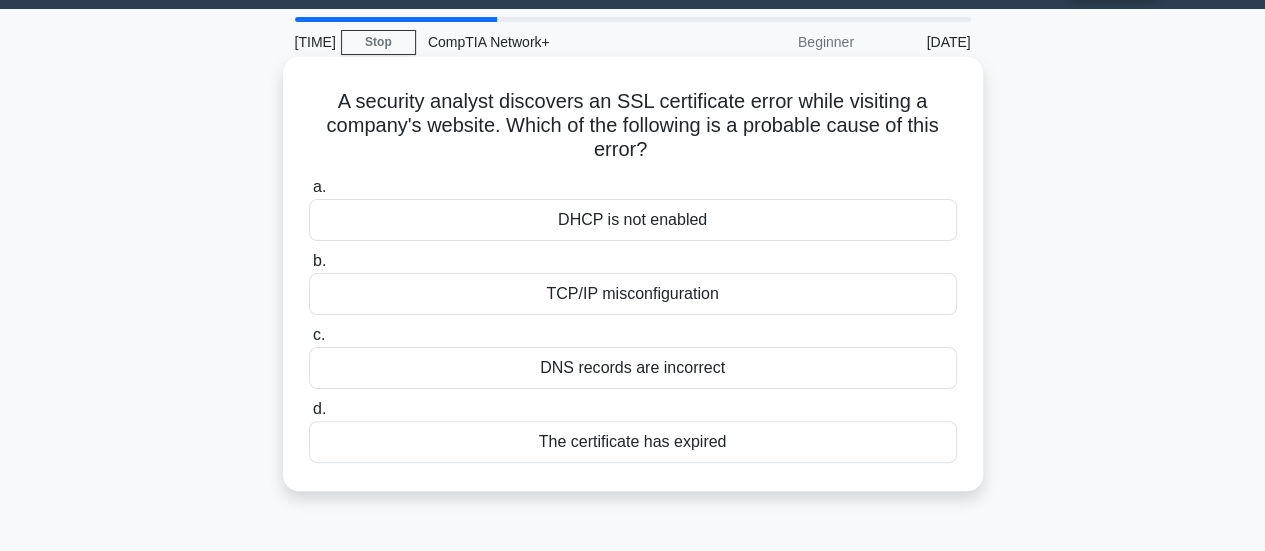 click on "The certificate has expired" at bounding box center [633, 442] 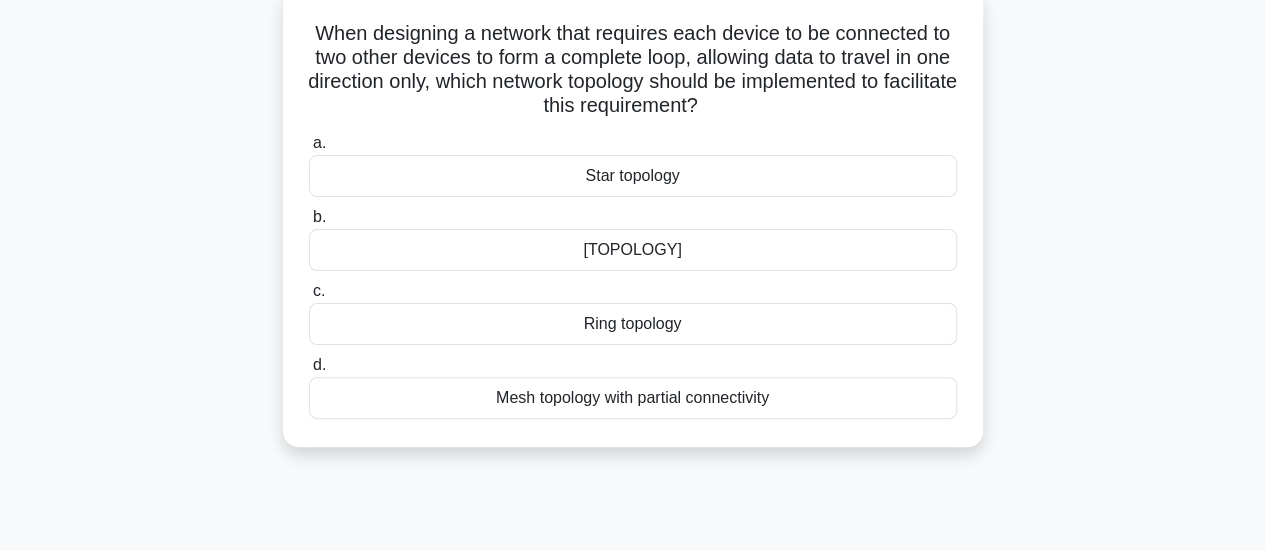 scroll, scrollTop: 154, scrollLeft: 0, axis: vertical 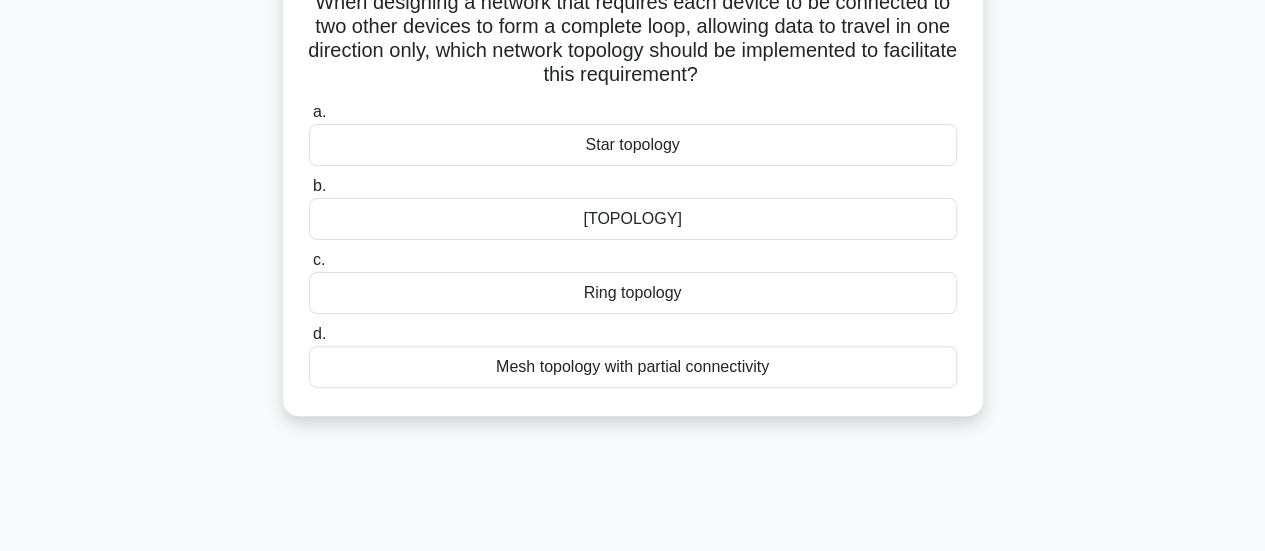 click on "[TOPOLOGY]" at bounding box center (633, 219) 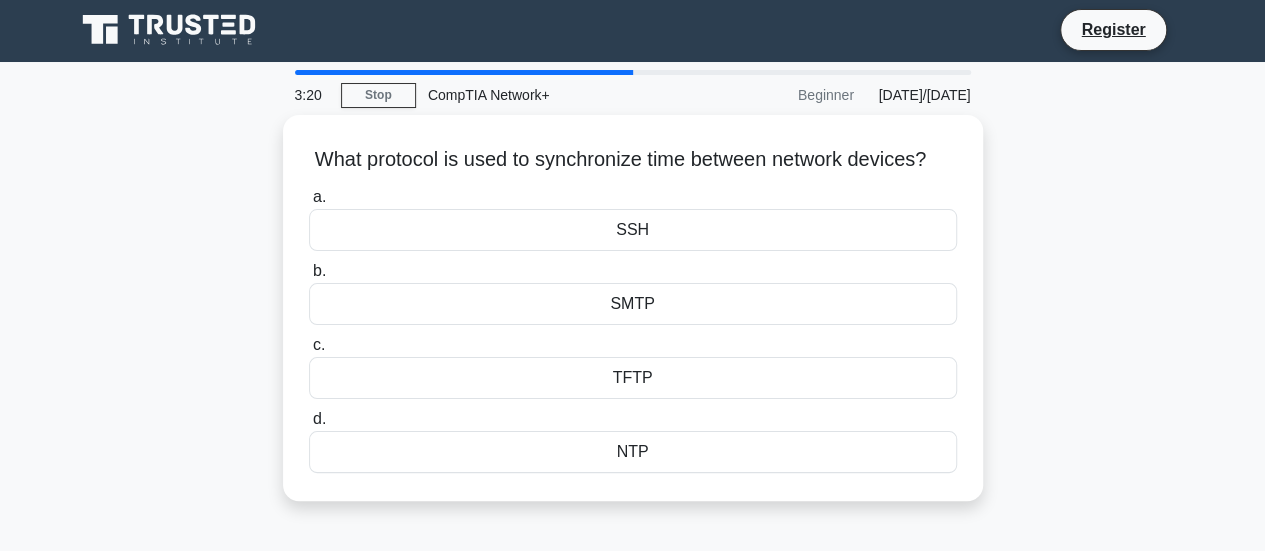 scroll, scrollTop: 0, scrollLeft: 0, axis: both 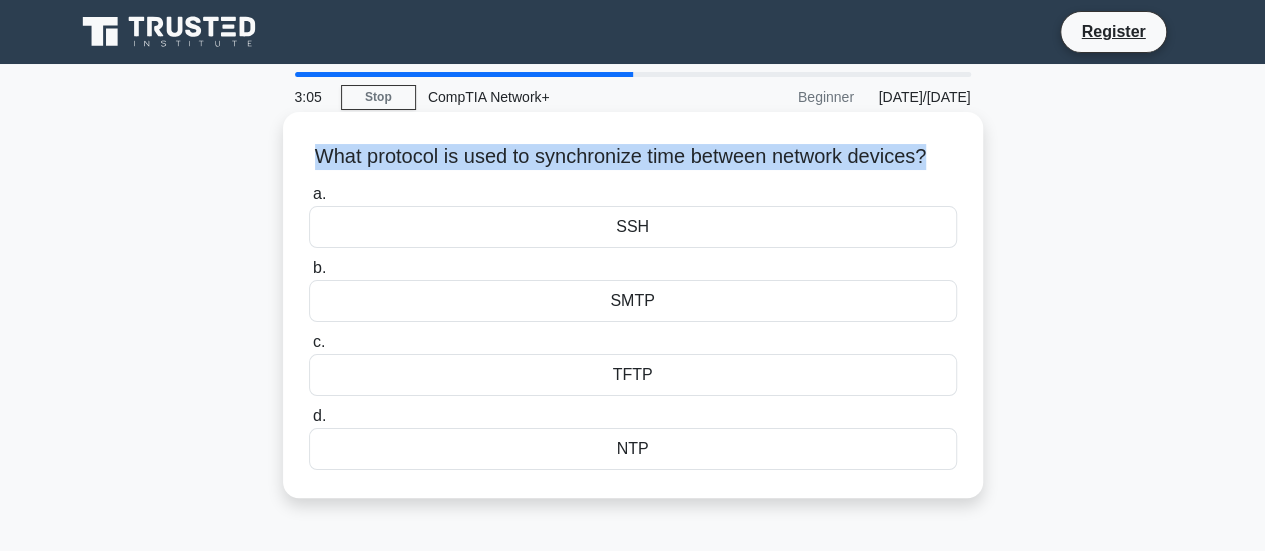 drag, startPoint x: 318, startPoint y: 153, endPoint x: 967, endPoint y: 136, distance: 649.2226 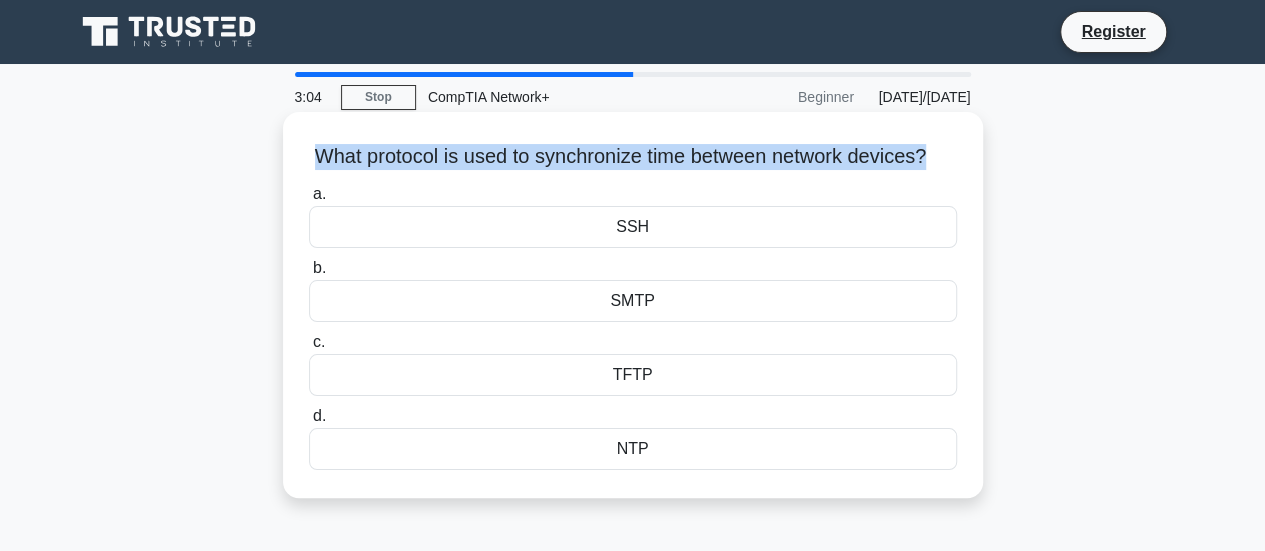 copy on "What protocol is used to synchronize time between network devices?" 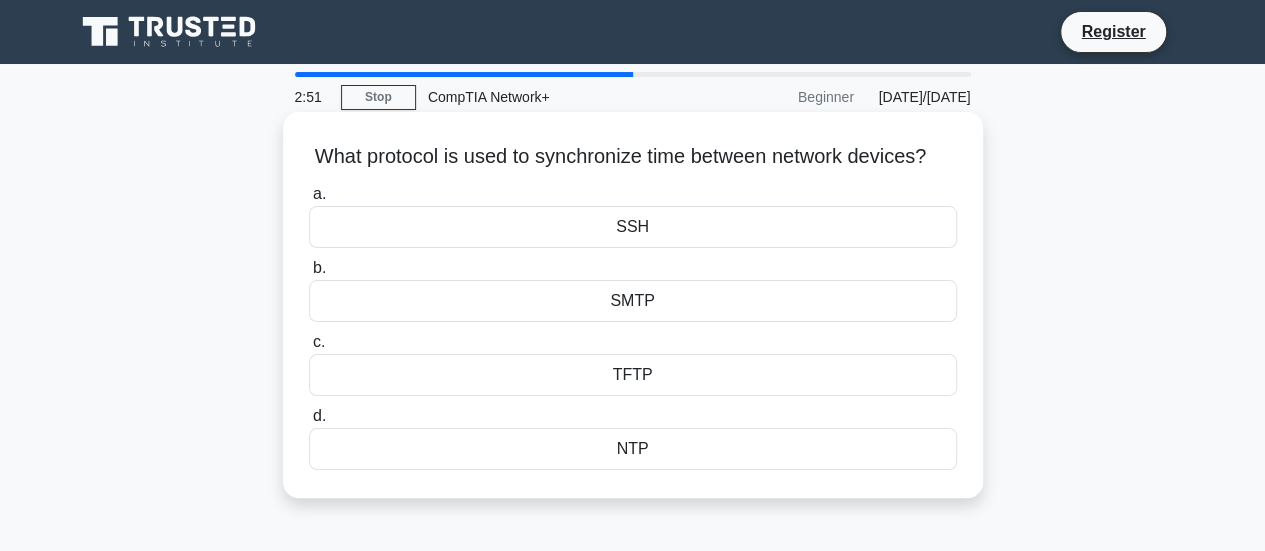 click on "NTP" at bounding box center [633, 449] 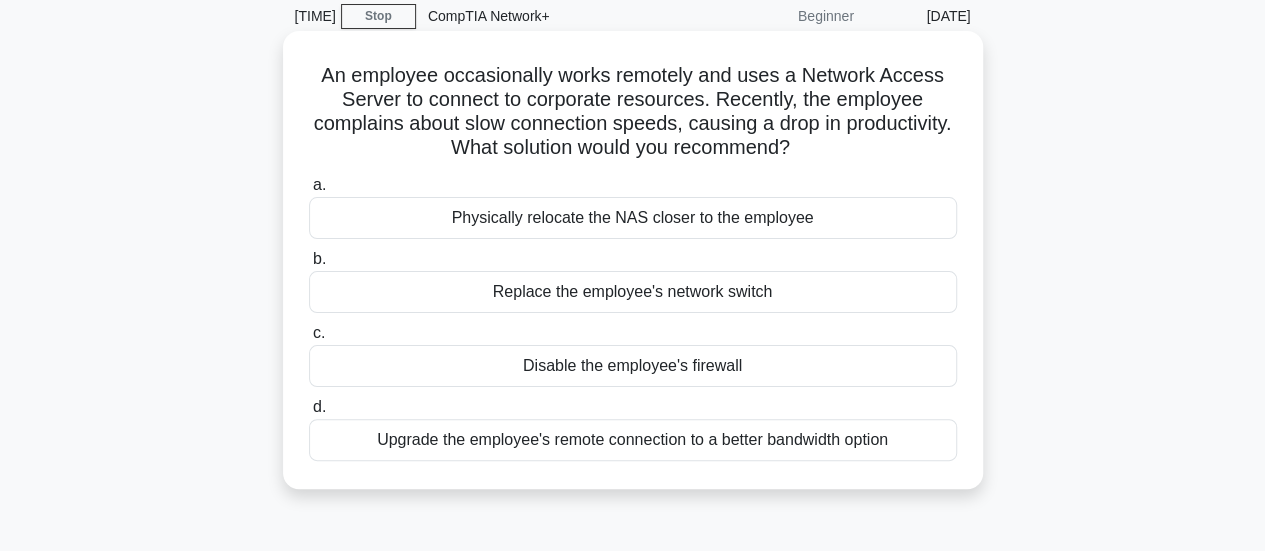 scroll, scrollTop: 82, scrollLeft: 0, axis: vertical 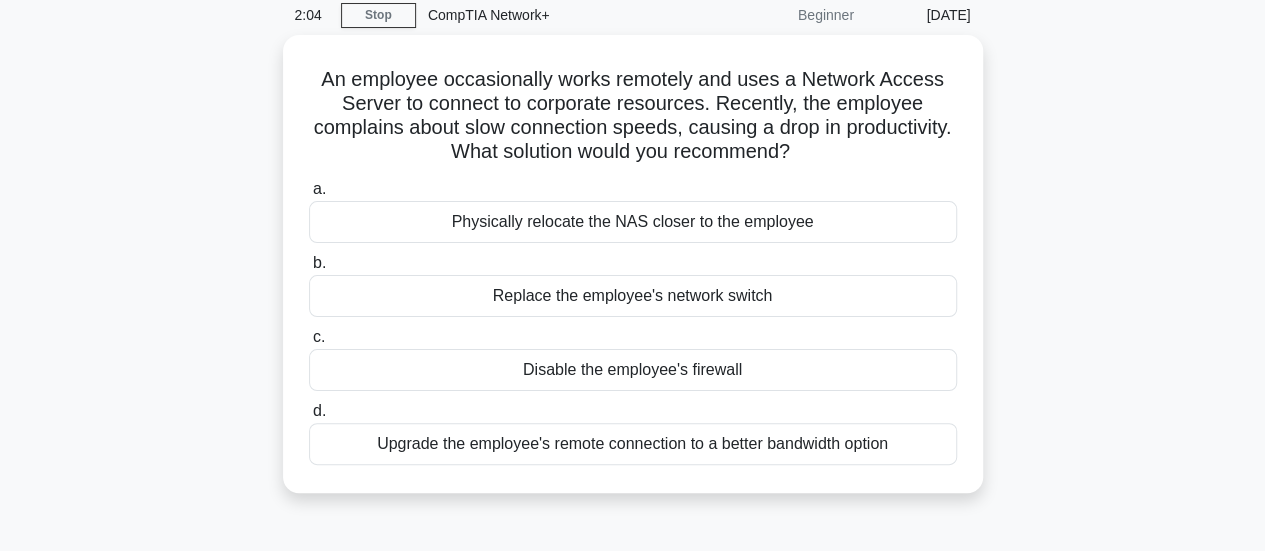 drag, startPoint x: 856, startPoint y: 148, endPoint x: 213, endPoint y: 79, distance: 646.6916 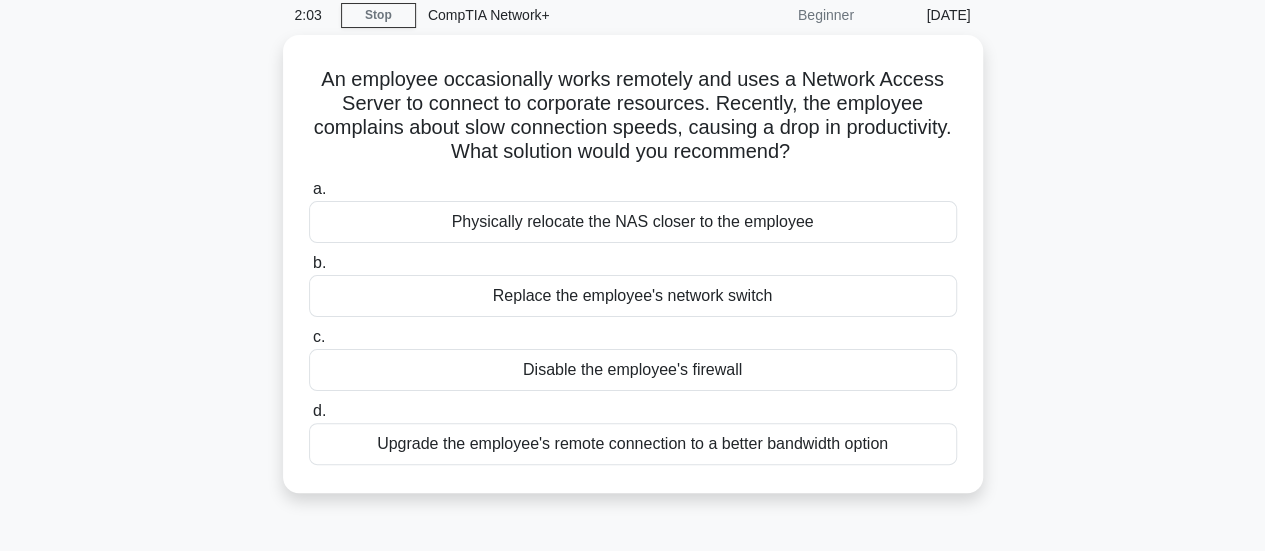 copy on "An employee occasionally works remotely and uses a Network Access Server to connect to corporate resources. Recently, the employee complains about slow connection speeds, causing a drop in productivity. What solution would you recommend?" 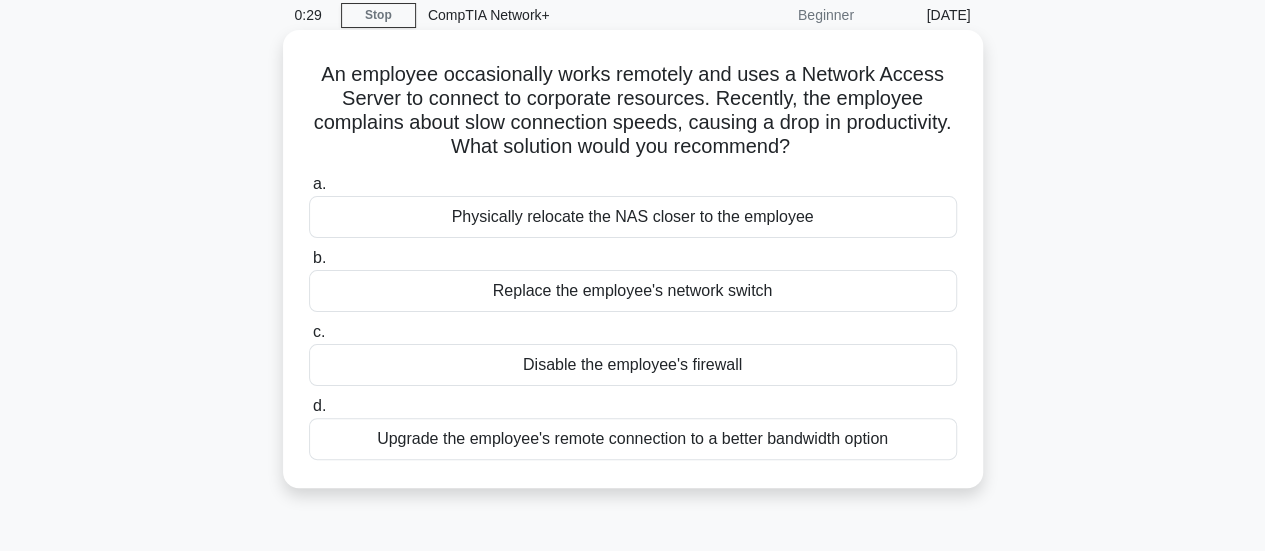 click on "Upgrade the employee's remote connection to a better bandwidth option" at bounding box center (633, 439) 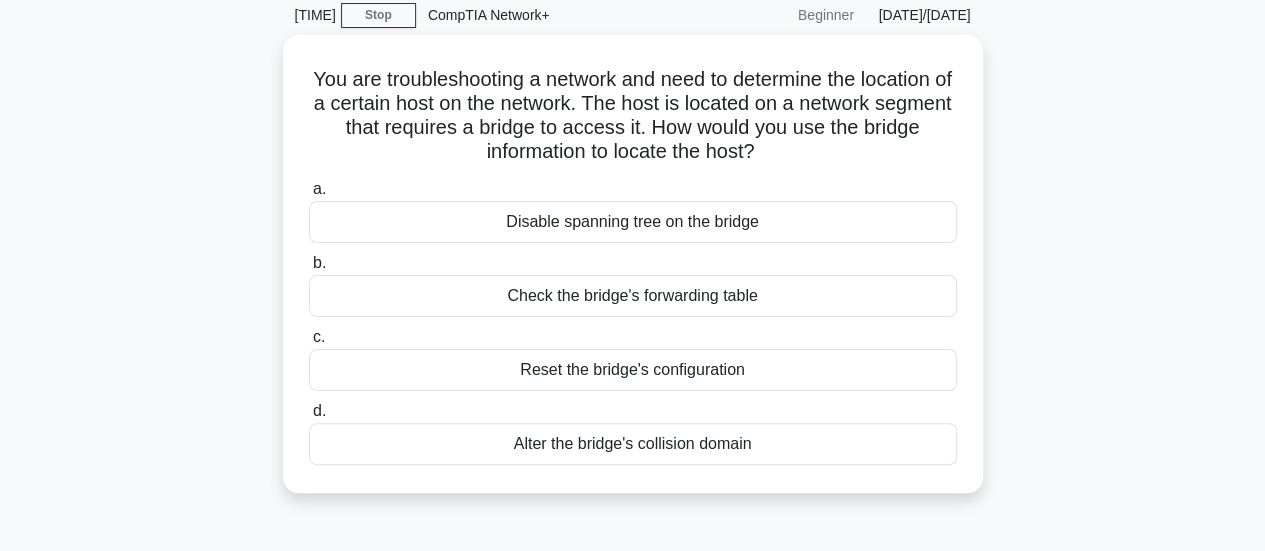 scroll, scrollTop: 0, scrollLeft: 0, axis: both 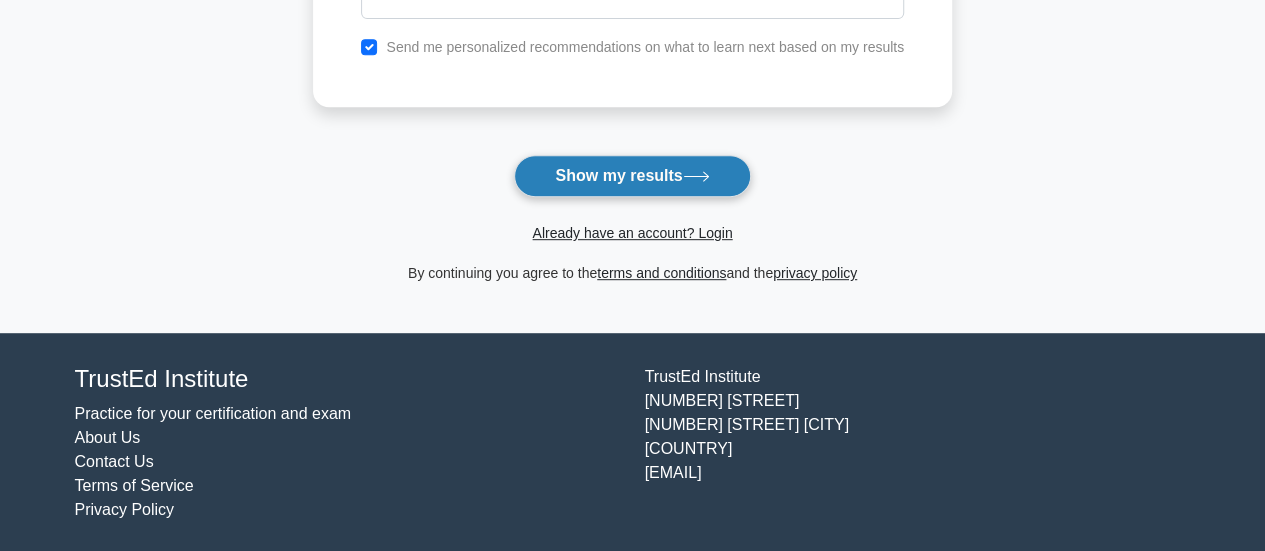 click on "Show my results" at bounding box center [632, 176] 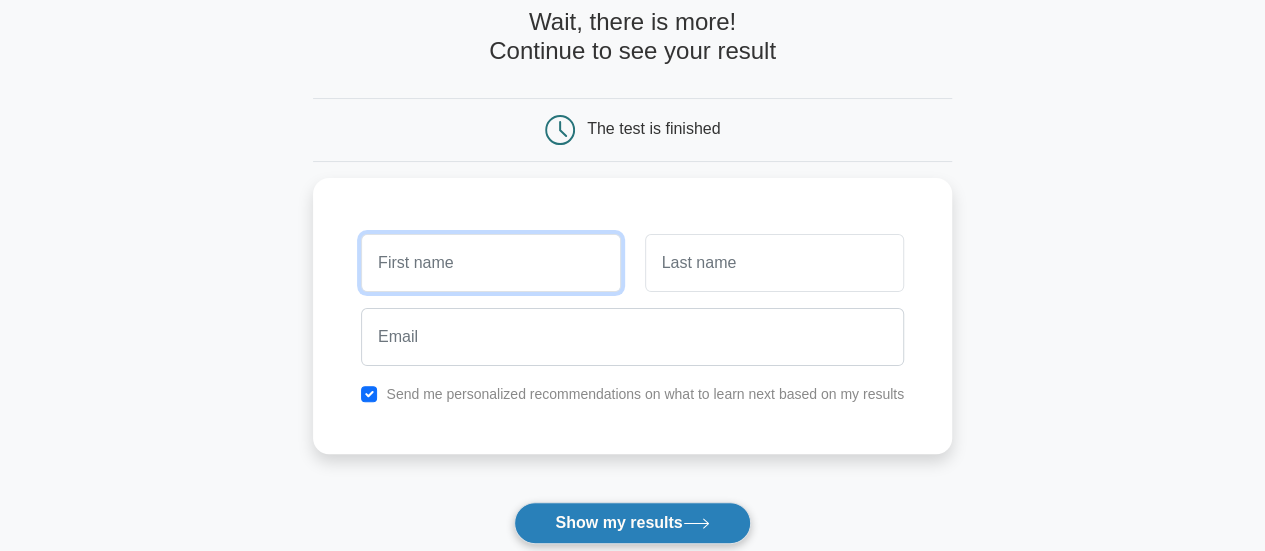 scroll, scrollTop: 90, scrollLeft: 0, axis: vertical 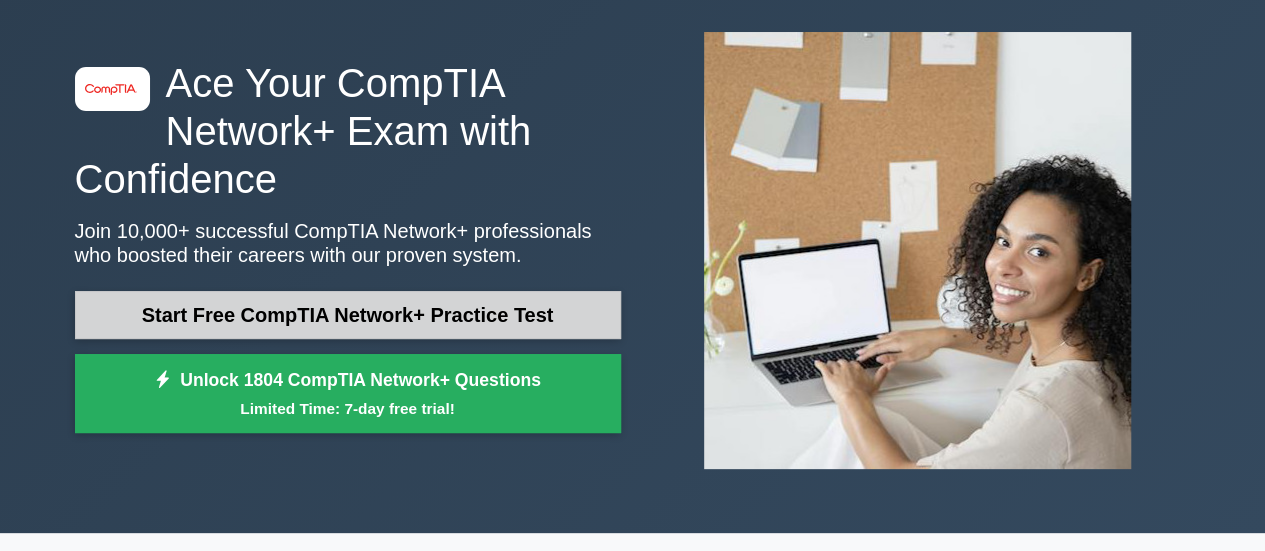 click on "Start Free CompTIA Network+ Practice Test" at bounding box center (348, 315) 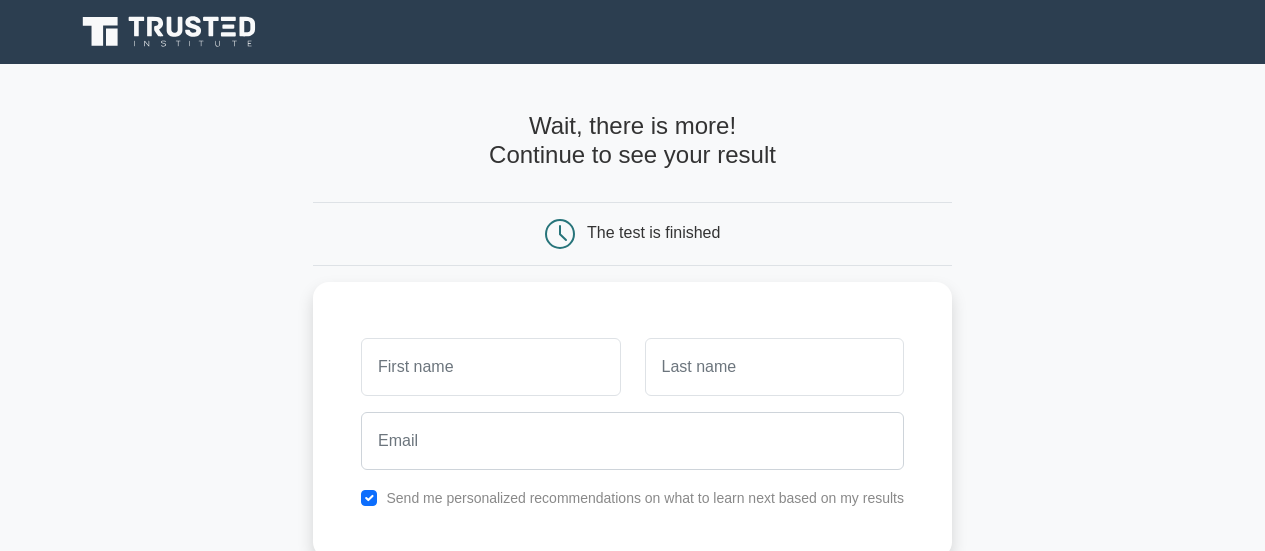 scroll, scrollTop: 0, scrollLeft: 0, axis: both 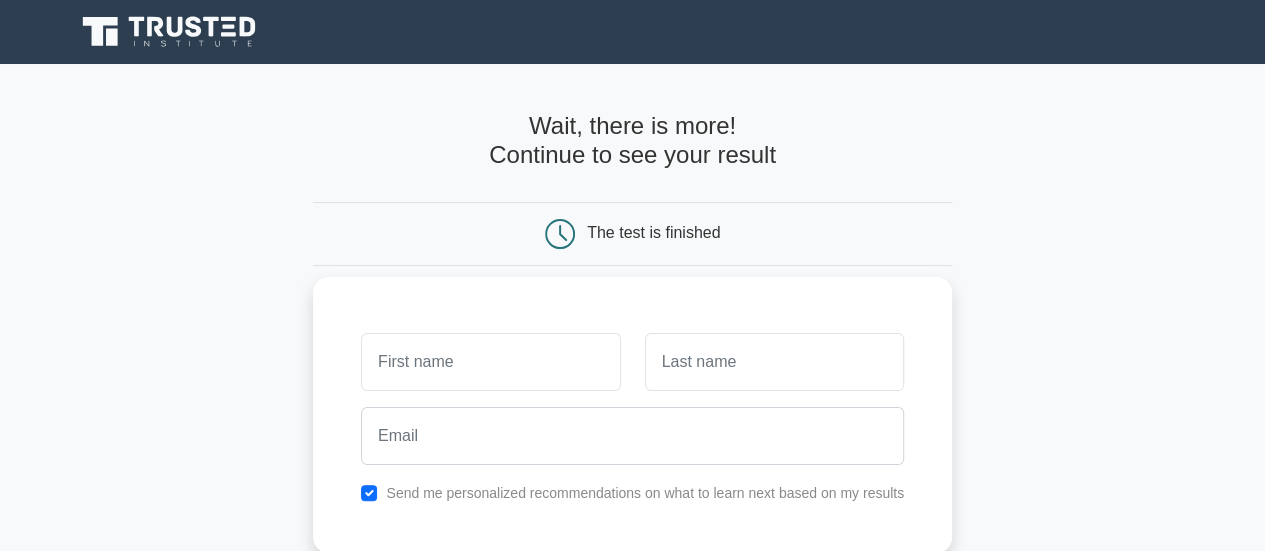 click at bounding box center [490, 362] 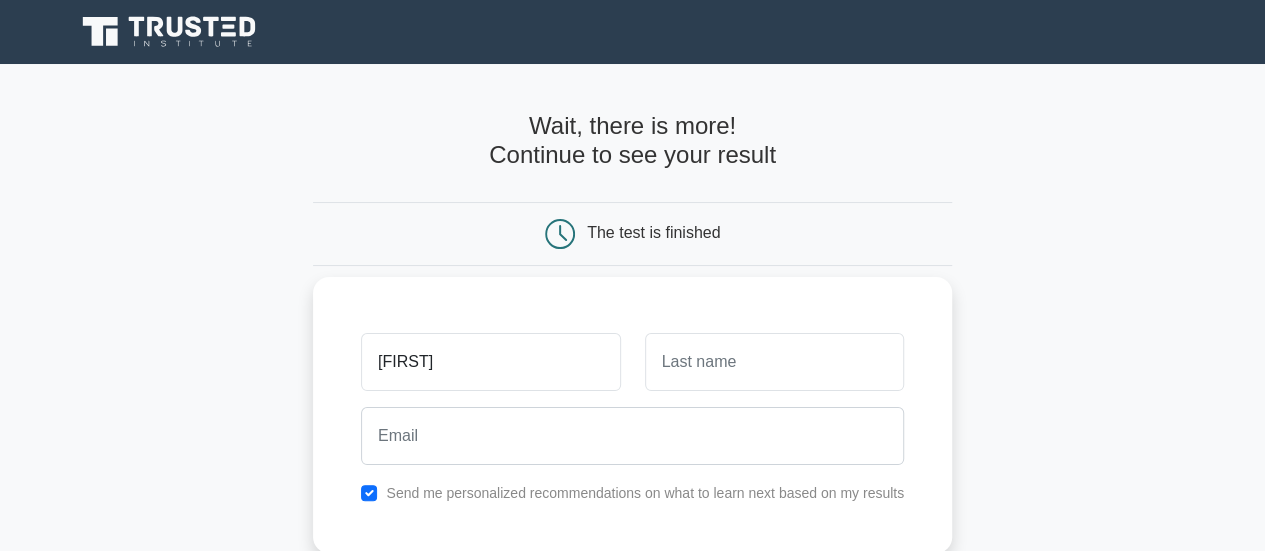 type on "juma" 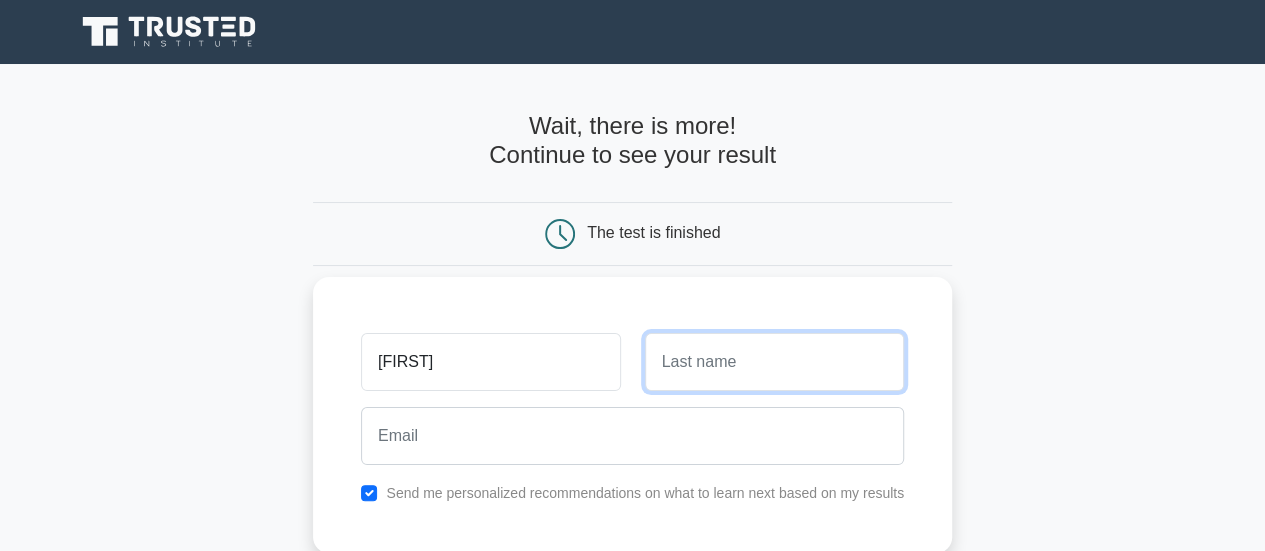 click at bounding box center [774, 362] 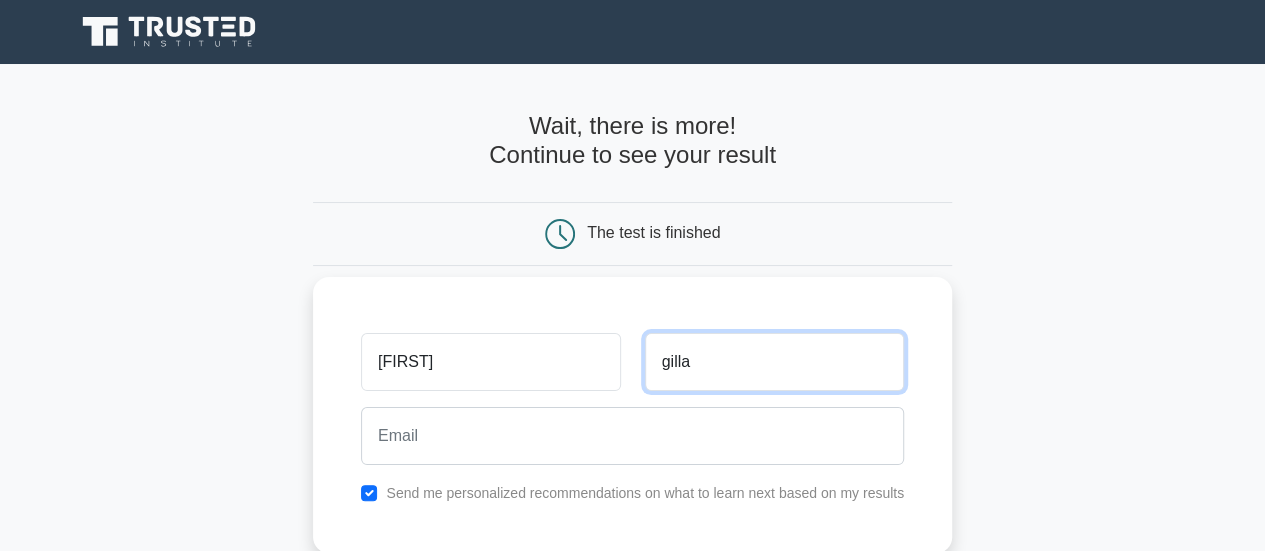type on "gilla" 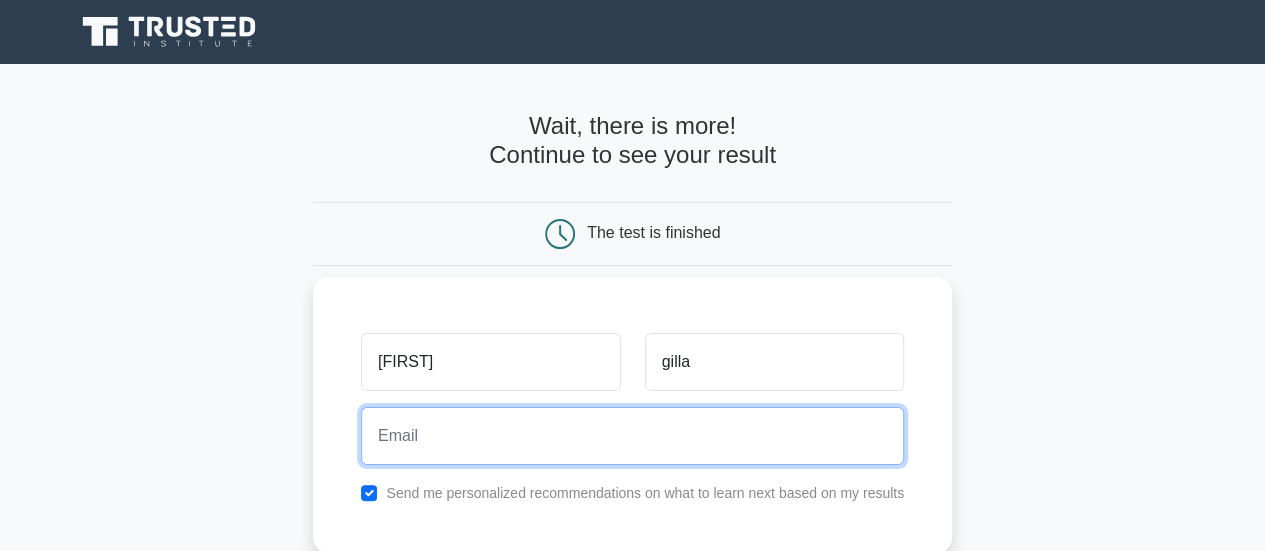 click at bounding box center (632, 436) 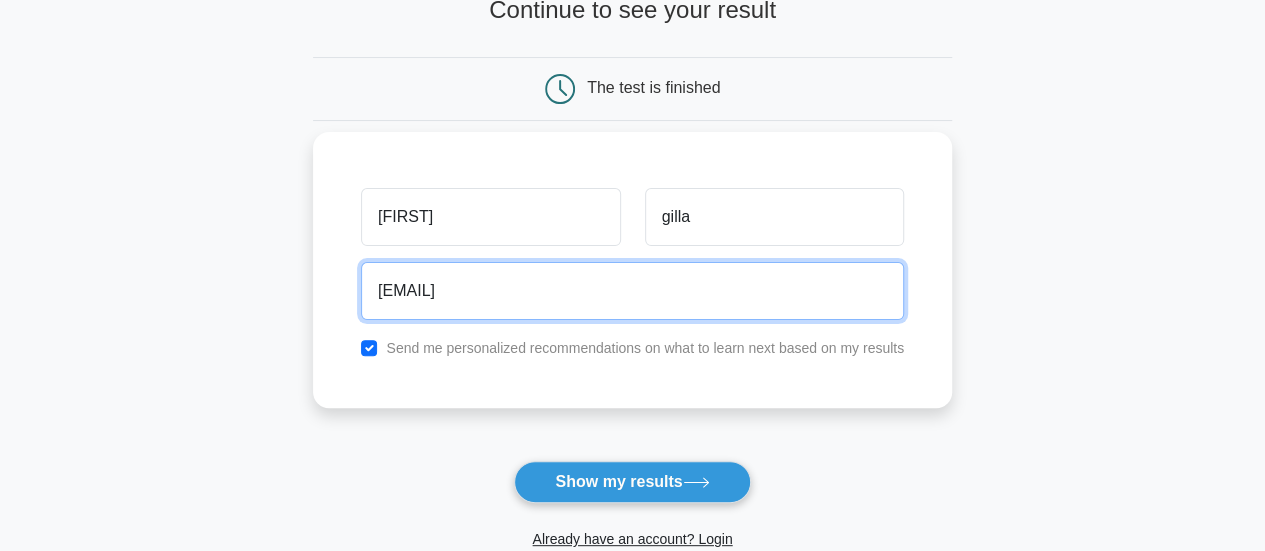 scroll, scrollTop: 152, scrollLeft: 0, axis: vertical 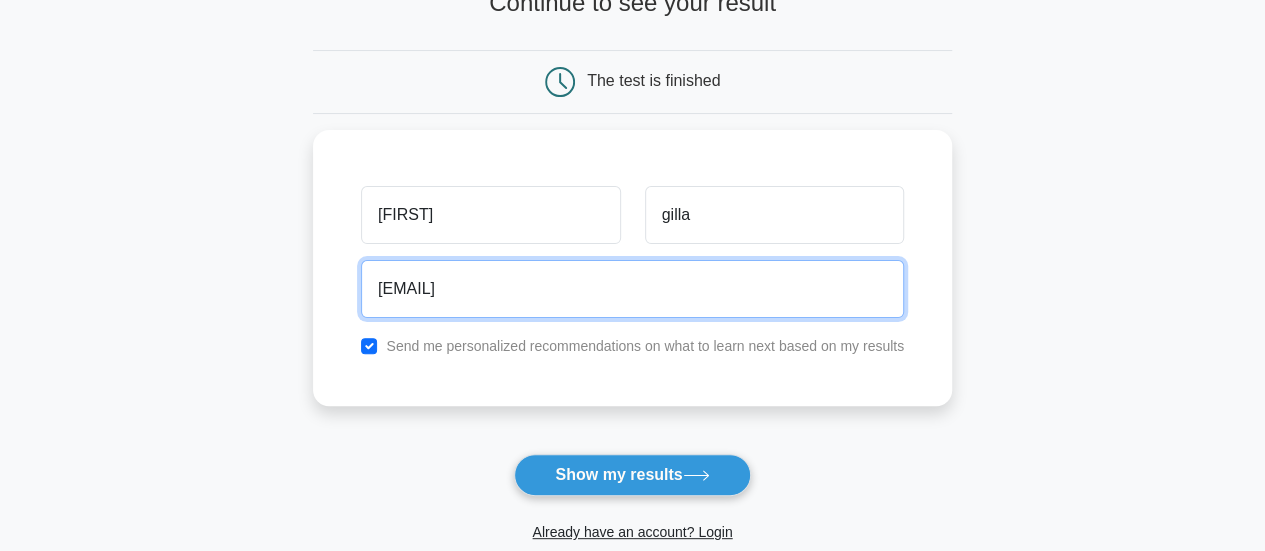 type on "salumgillah@gmail.com" 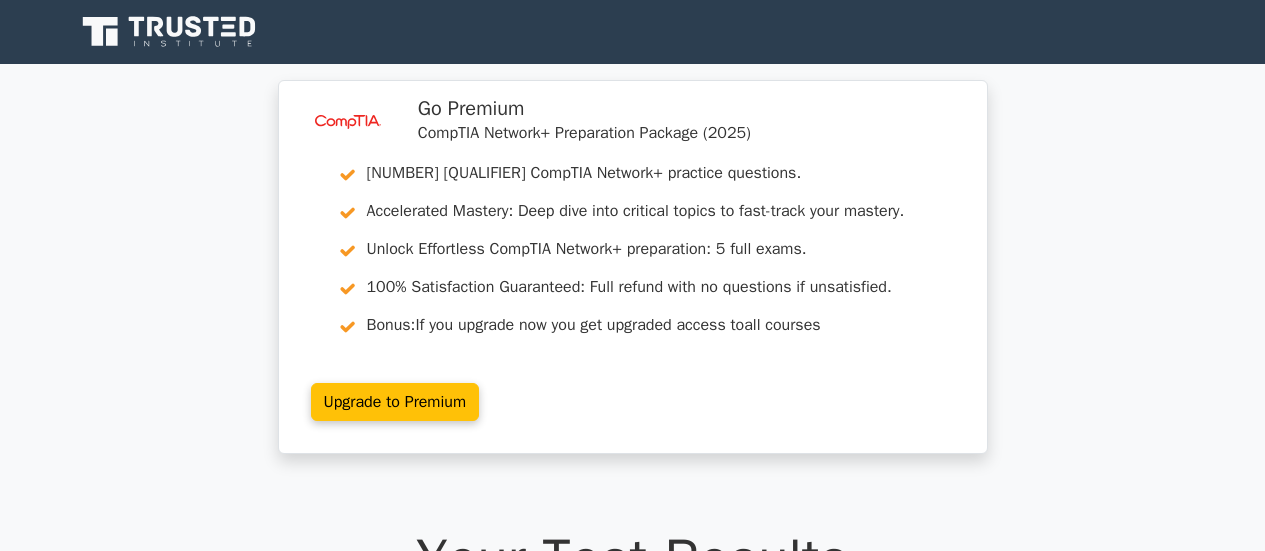 scroll, scrollTop: 0, scrollLeft: 0, axis: both 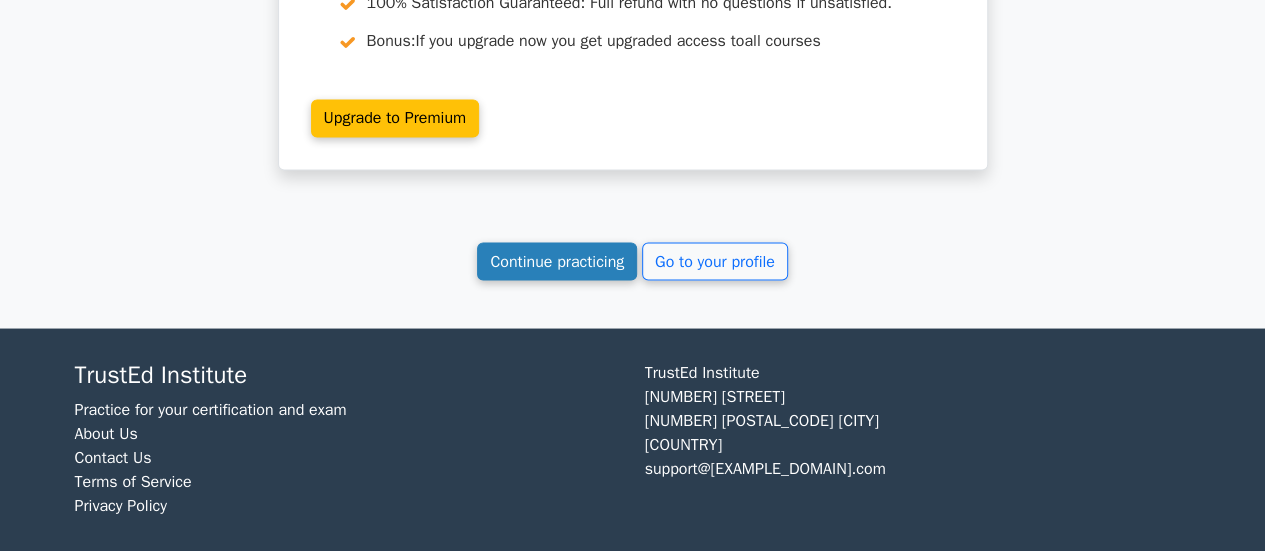 click on "Continue practicing" at bounding box center [557, 261] 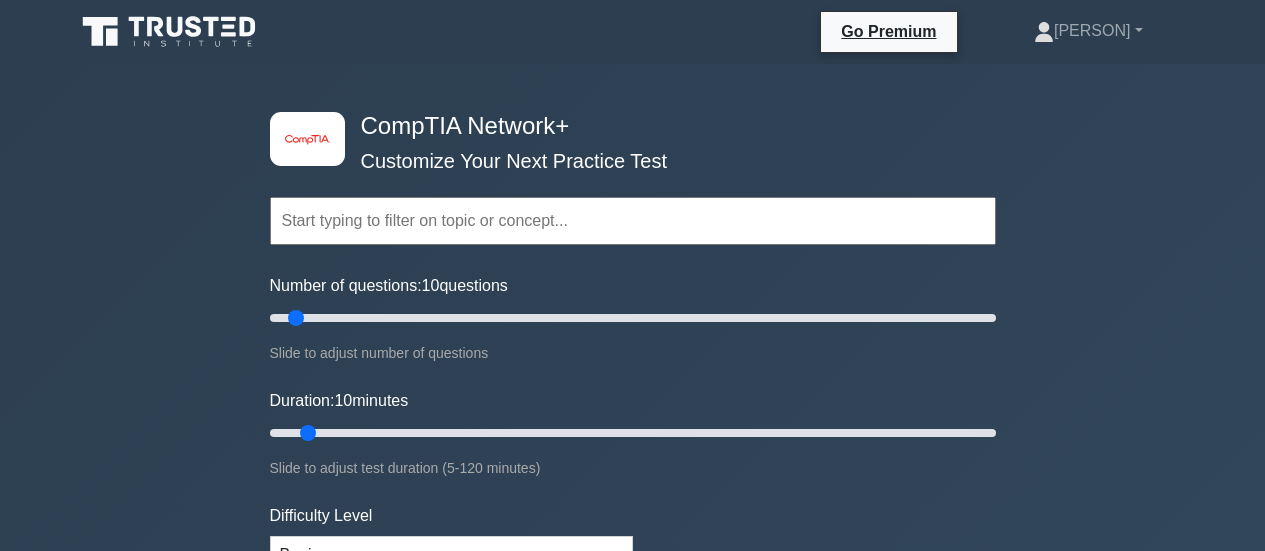 scroll, scrollTop: 0, scrollLeft: 0, axis: both 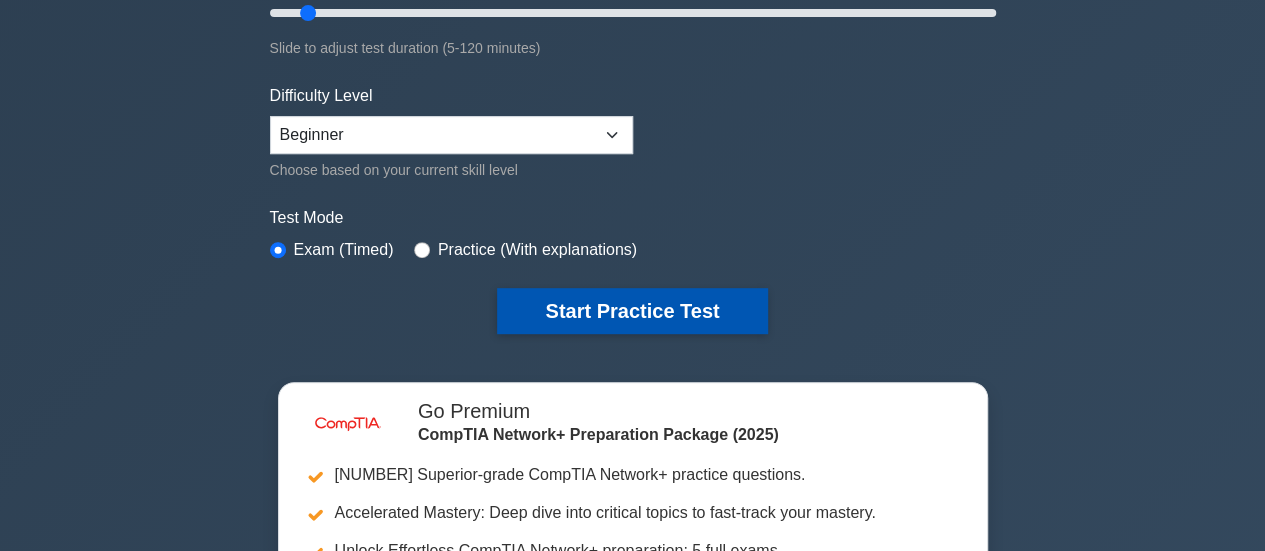 click on "Start Practice Test" at bounding box center [632, 311] 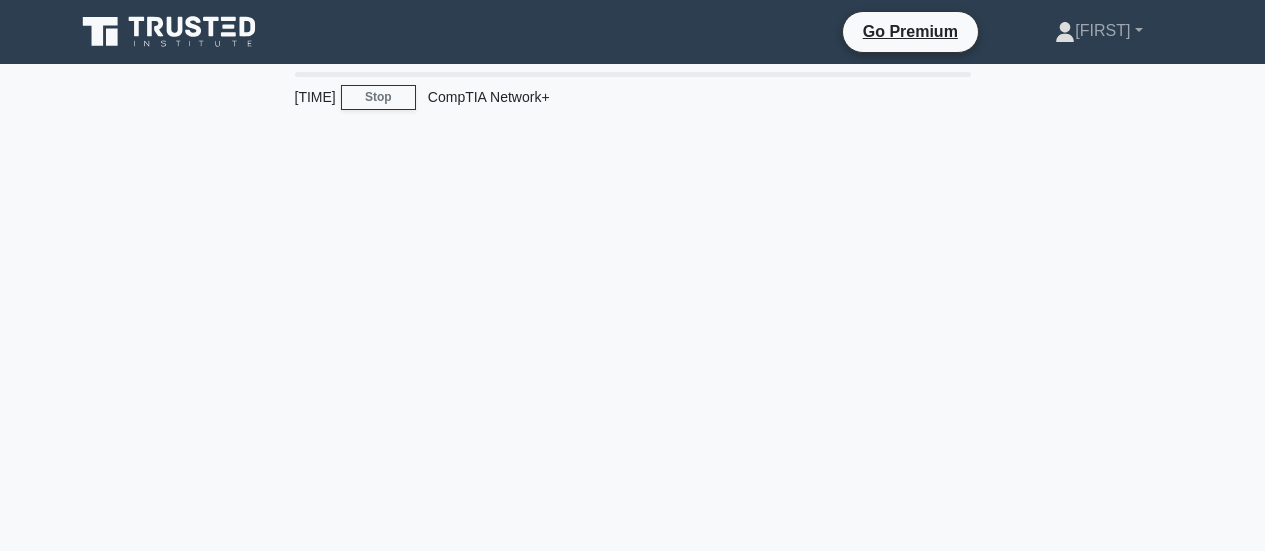 scroll, scrollTop: 0, scrollLeft: 0, axis: both 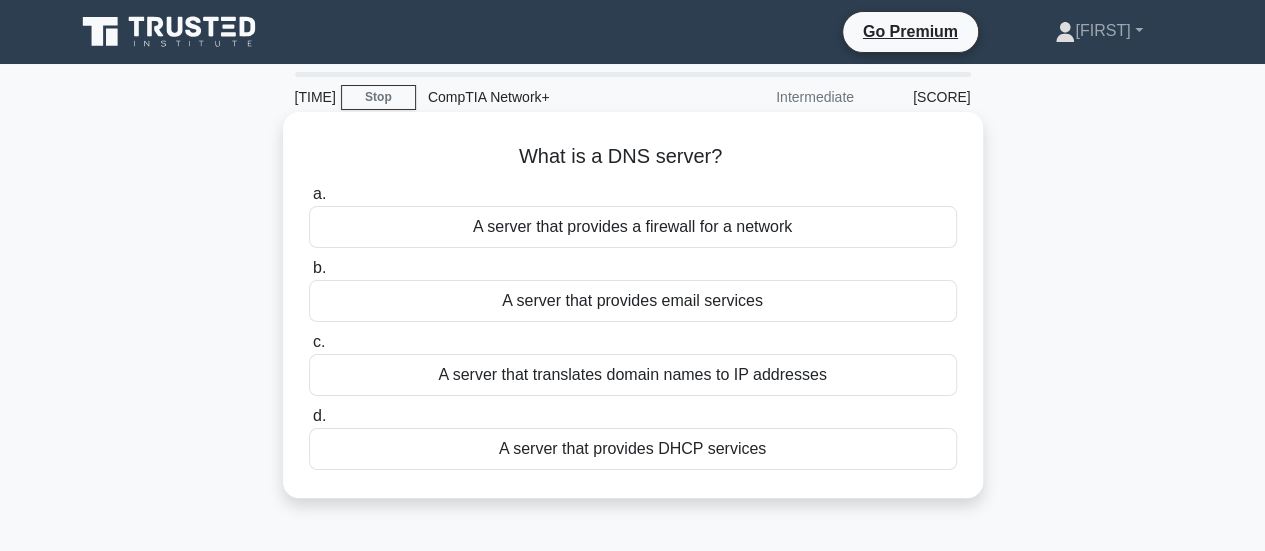 click on "A server that translates domain names to IP addresses" at bounding box center (633, 375) 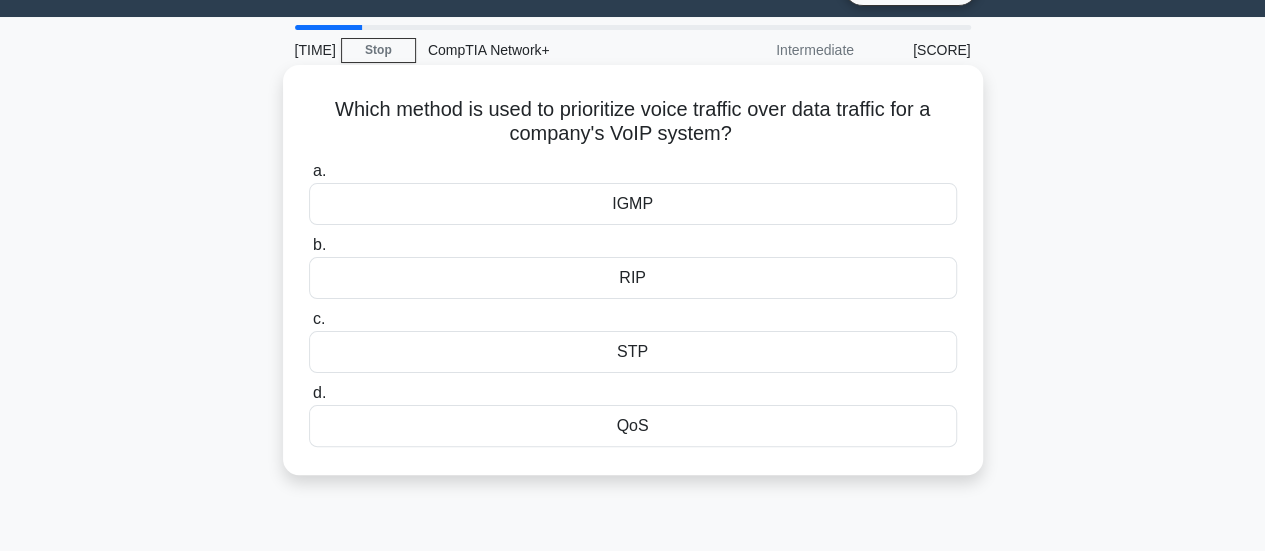 scroll, scrollTop: 0, scrollLeft: 0, axis: both 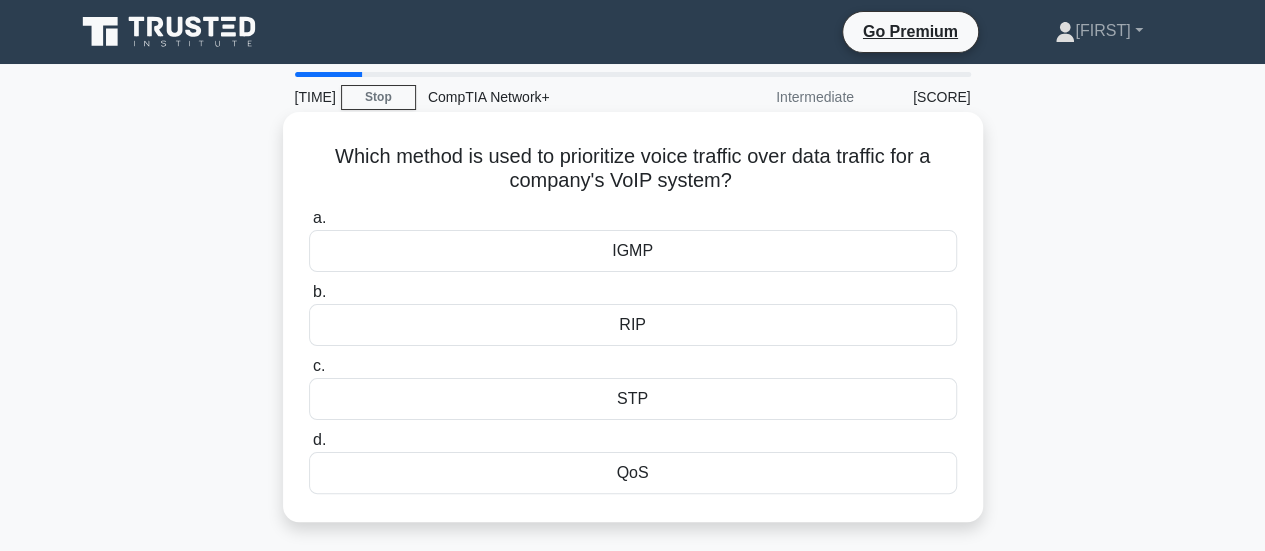 click on "STP" at bounding box center (633, 399) 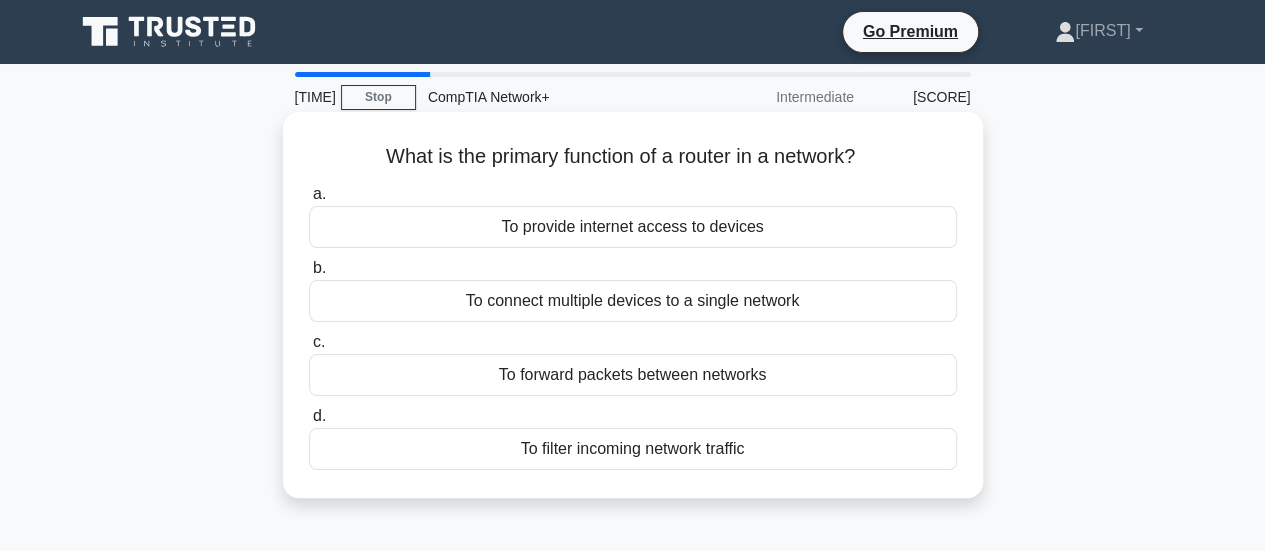 click on "To forward packets between networks" at bounding box center (633, 375) 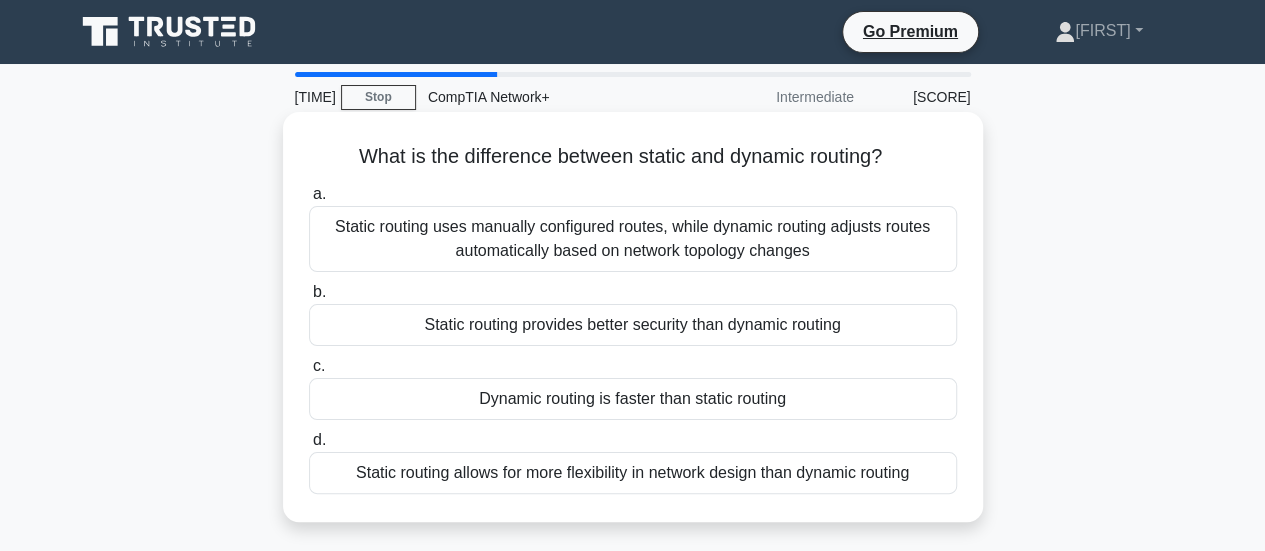 click on "Static routing uses manually configured routes, while dynamic routing adjusts routes automatically based on network topology changes" at bounding box center [633, 239] 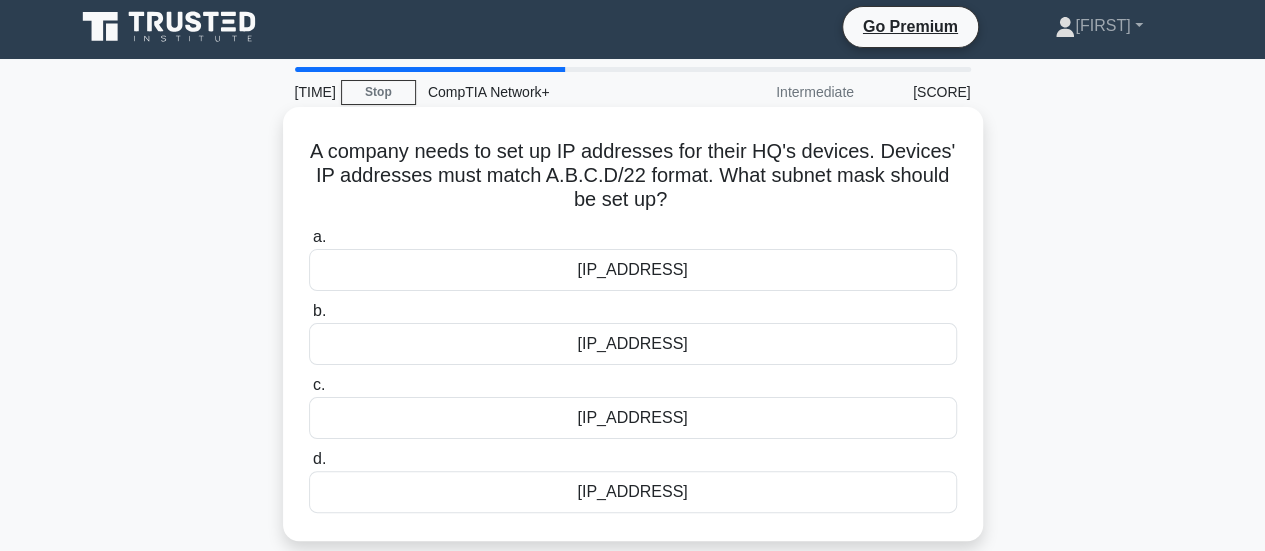 scroll, scrollTop: 8, scrollLeft: 0, axis: vertical 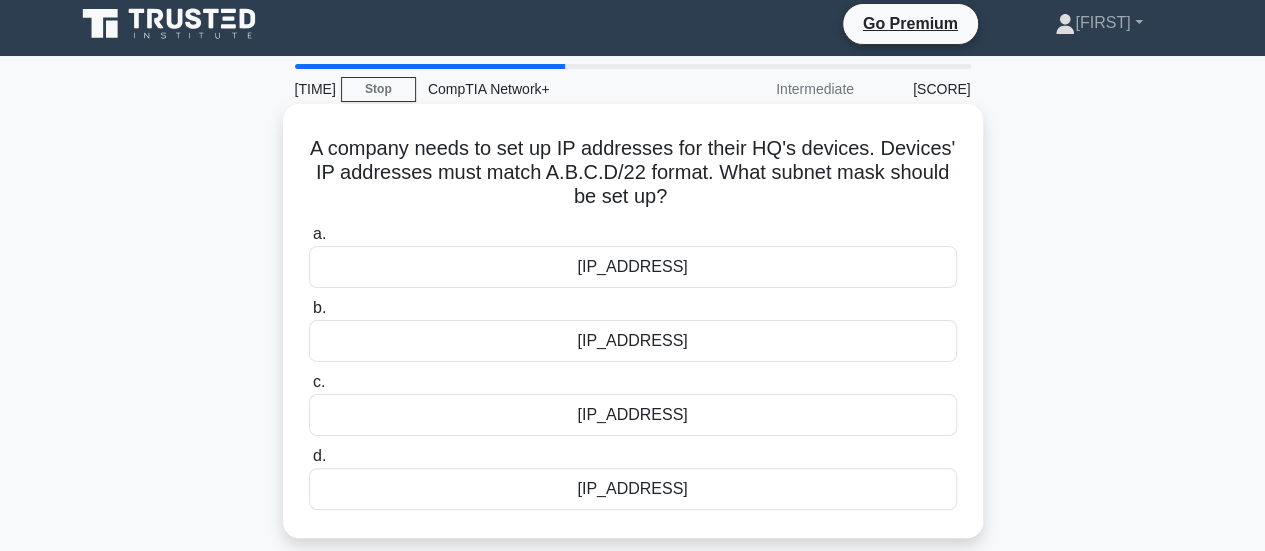 click on "255.255.252.0" at bounding box center [633, 267] 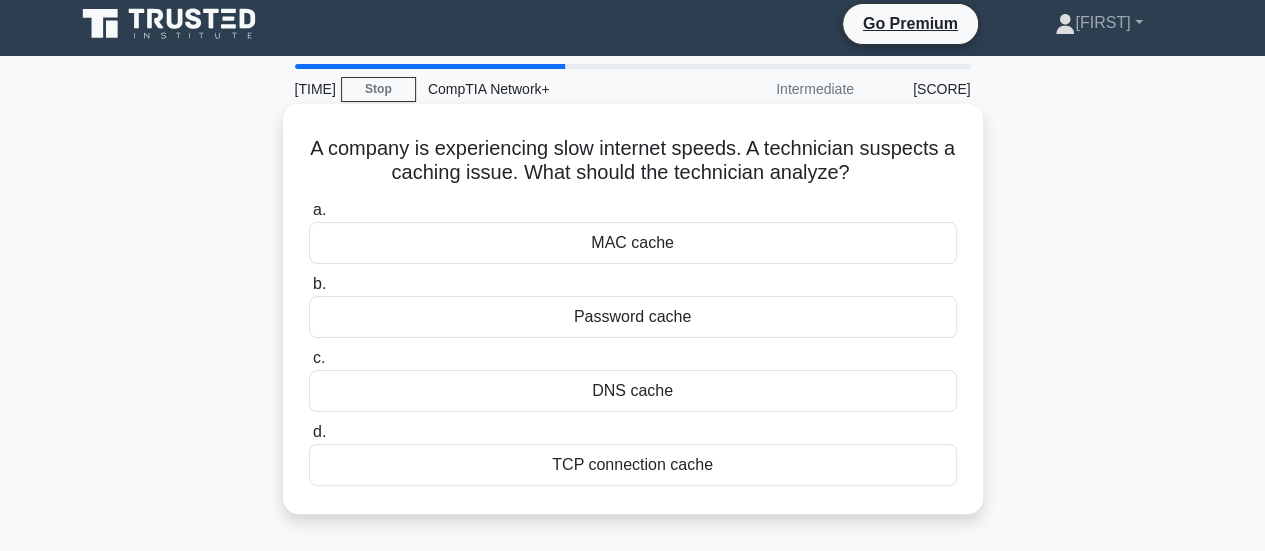 scroll, scrollTop: 0, scrollLeft: 0, axis: both 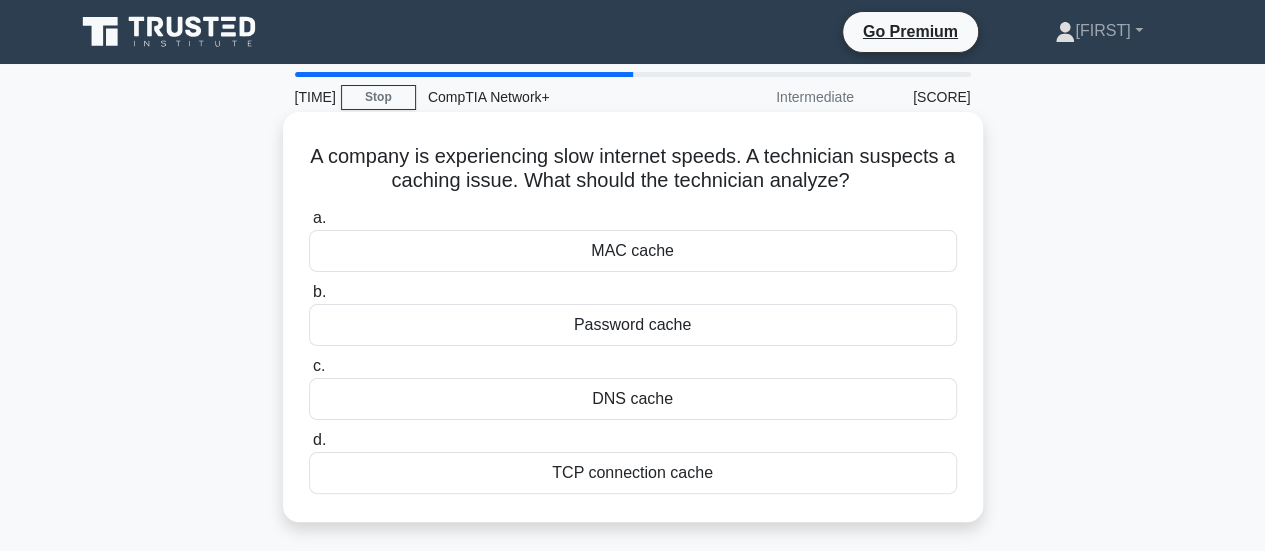 click on "DNS cache" at bounding box center [633, 399] 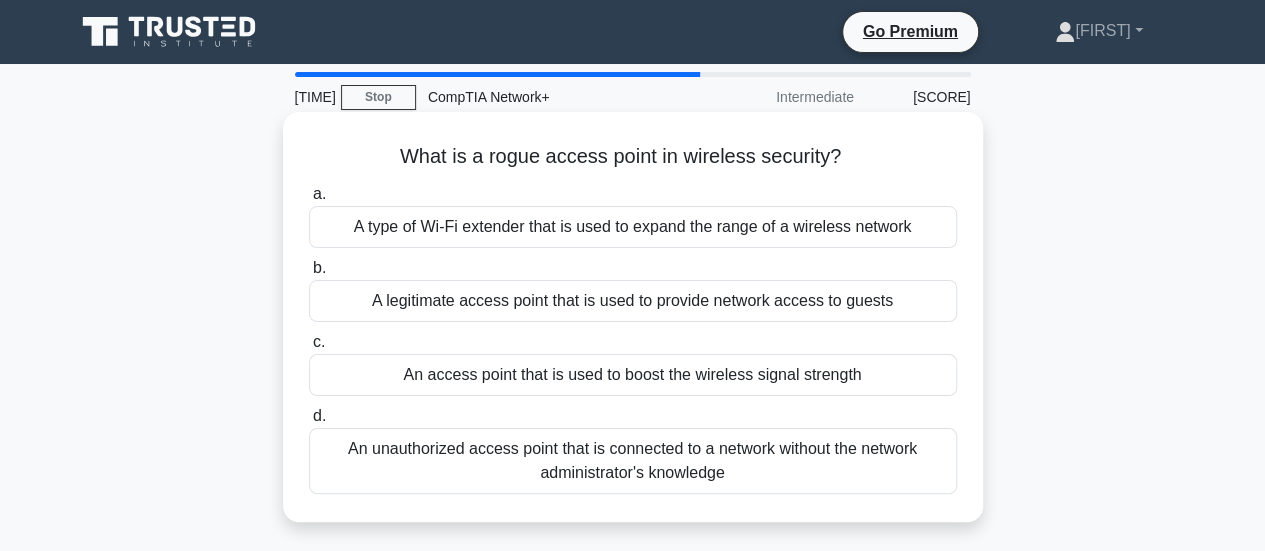 click on "A type of Wi-Fi extender that is used to expand the range of a wireless network" at bounding box center (633, 227) 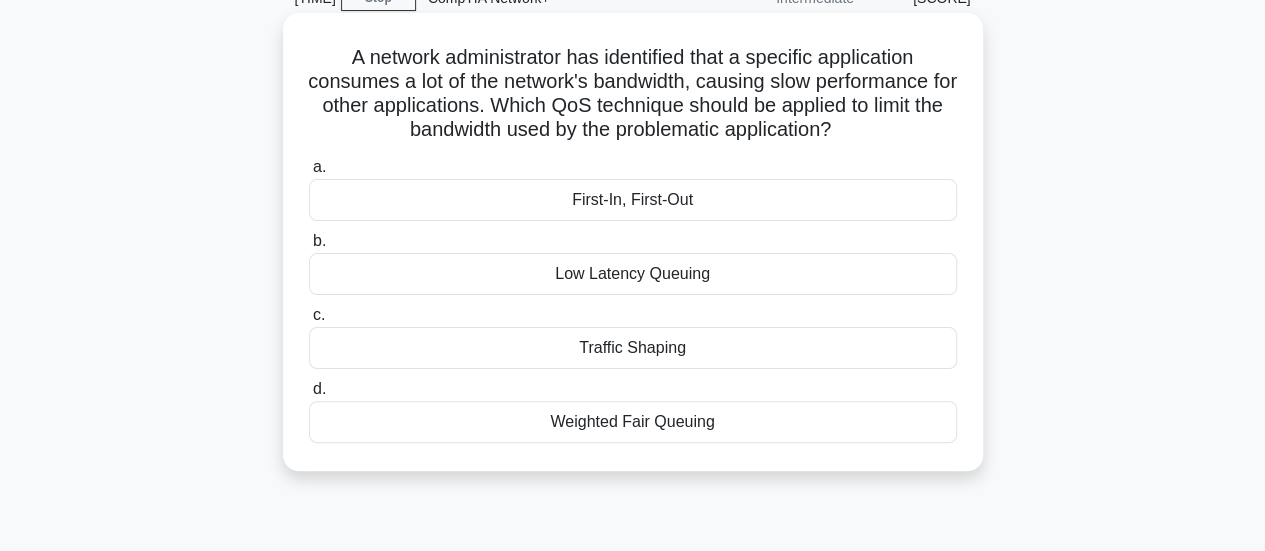 scroll, scrollTop: 104, scrollLeft: 0, axis: vertical 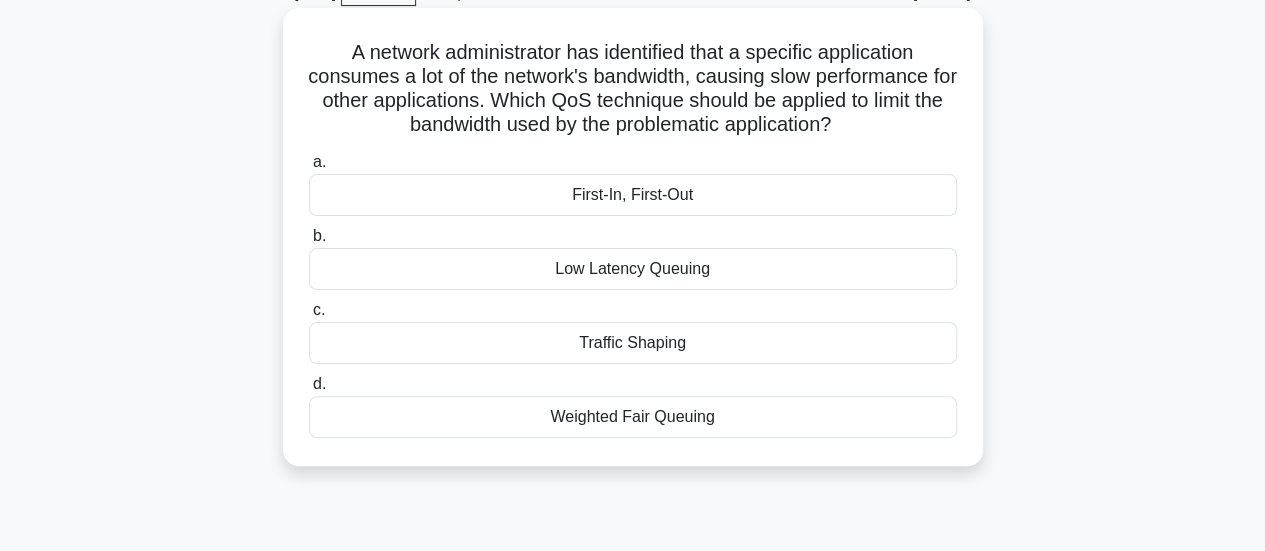 click on "Traffic Shaping" at bounding box center (633, 343) 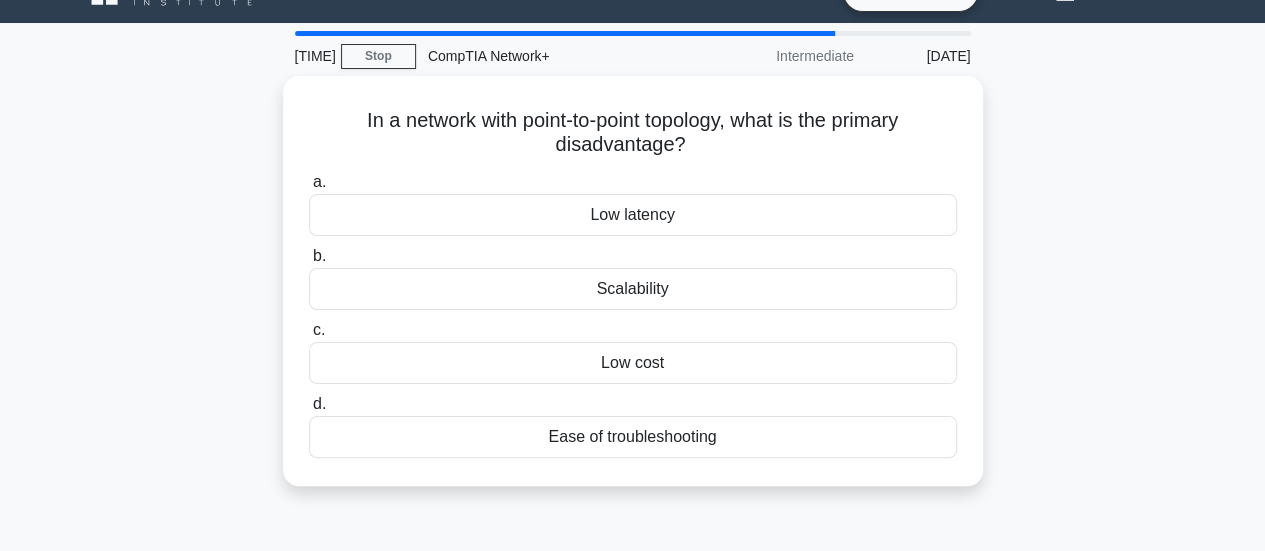 scroll, scrollTop: 0, scrollLeft: 0, axis: both 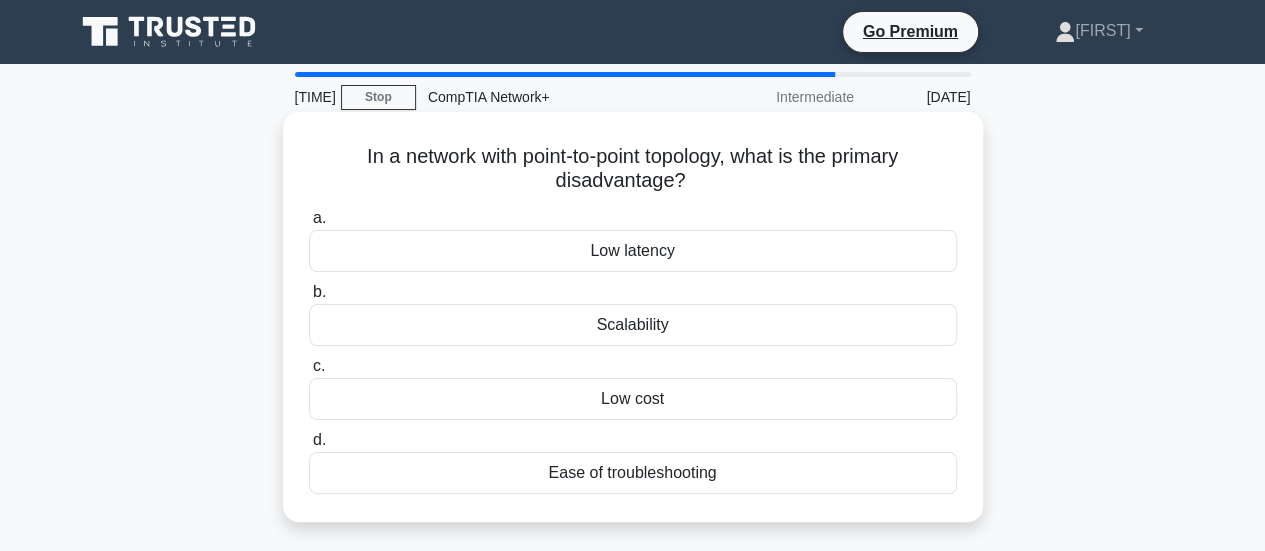 click on "Low latency" at bounding box center (633, 251) 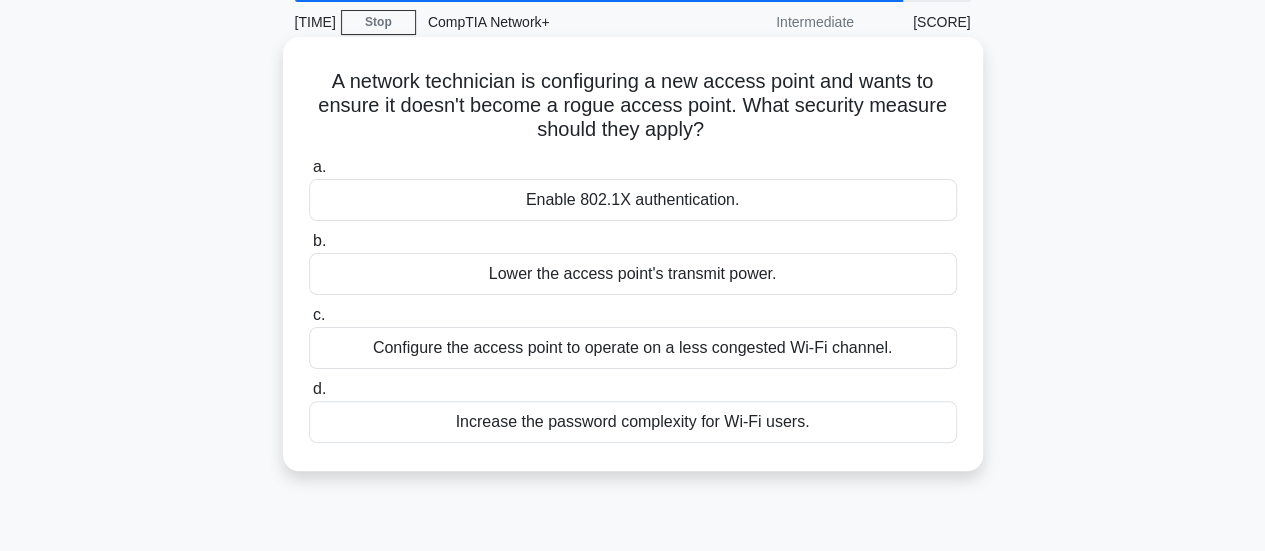 scroll, scrollTop: 76, scrollLeft: 0, axis: vertical 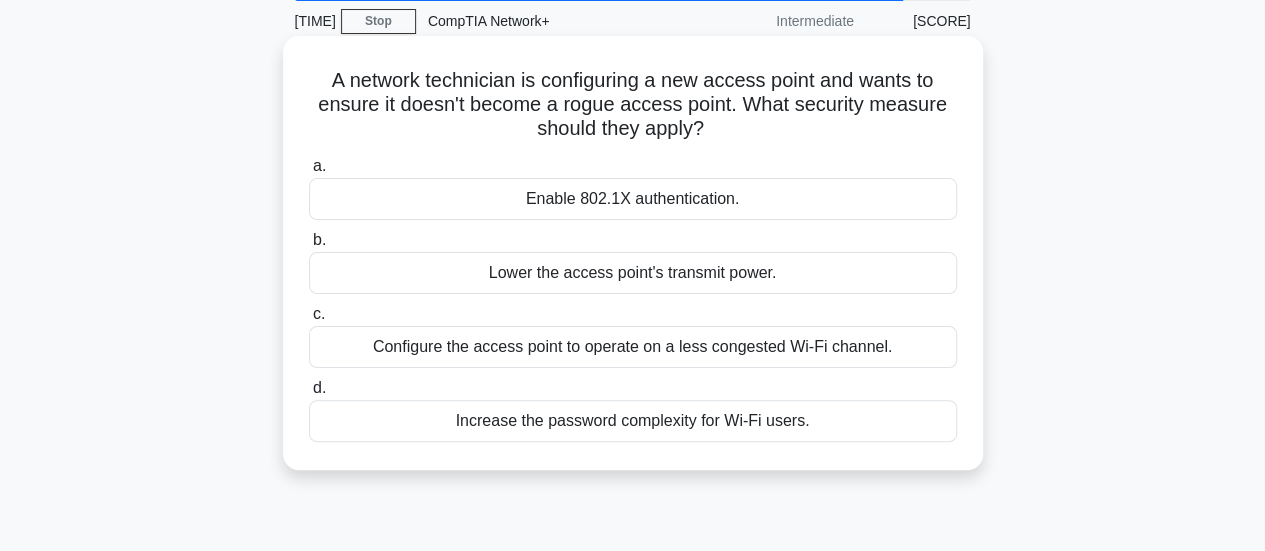 click on "Lower the access point's transmit power." at bounding box center [633, 273] 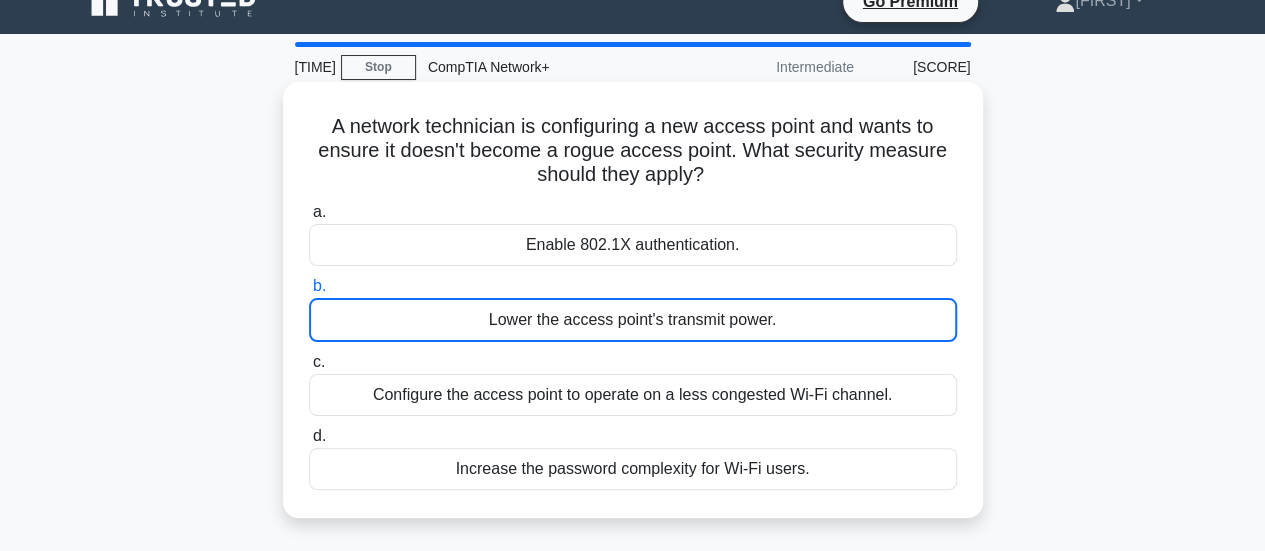 scroll, scrollTop: 0, scrollLeft: 0, axis: both 